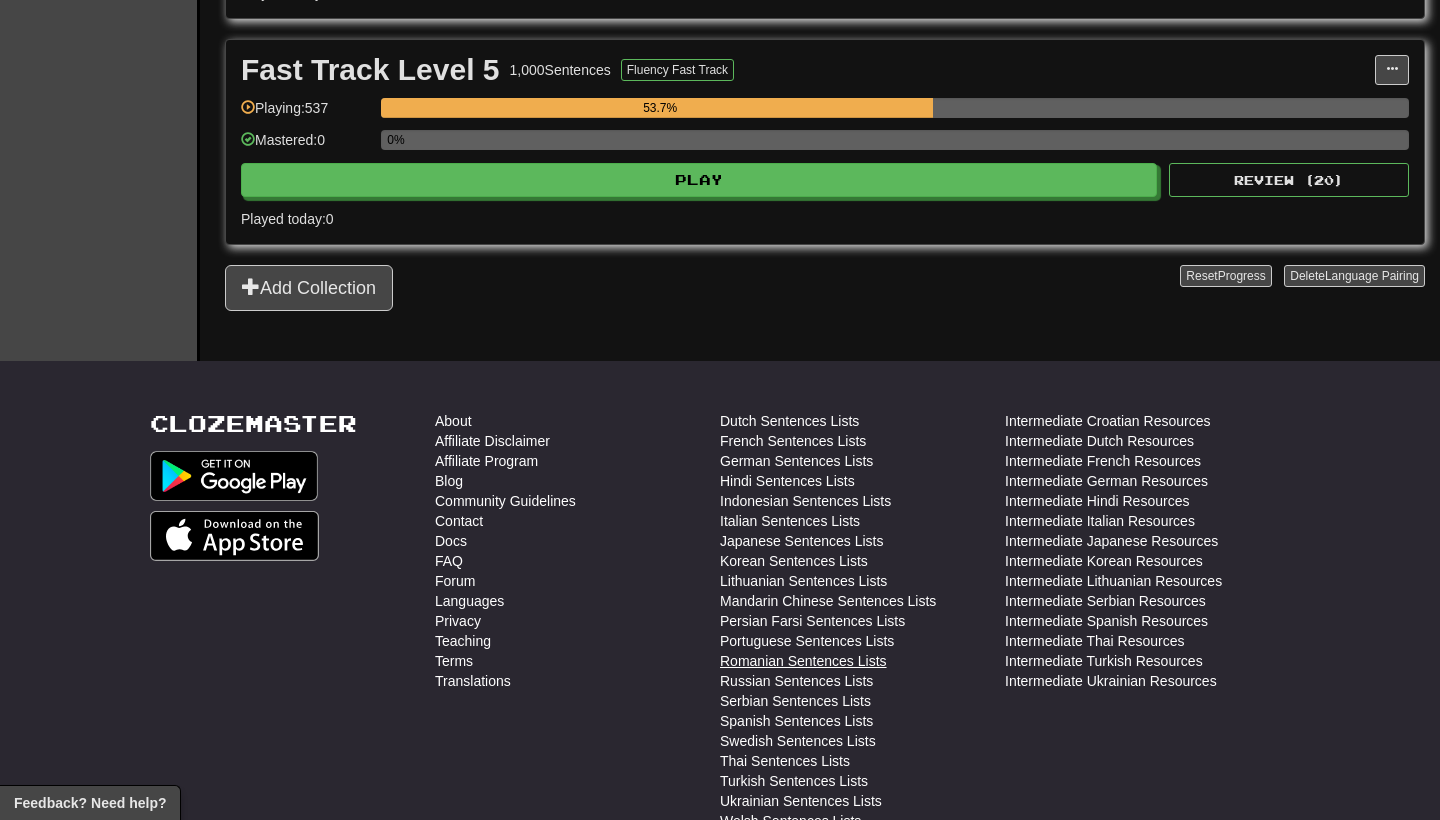 scroll, scrollTop: 1157, scrollLeft: 0, axis: vertical 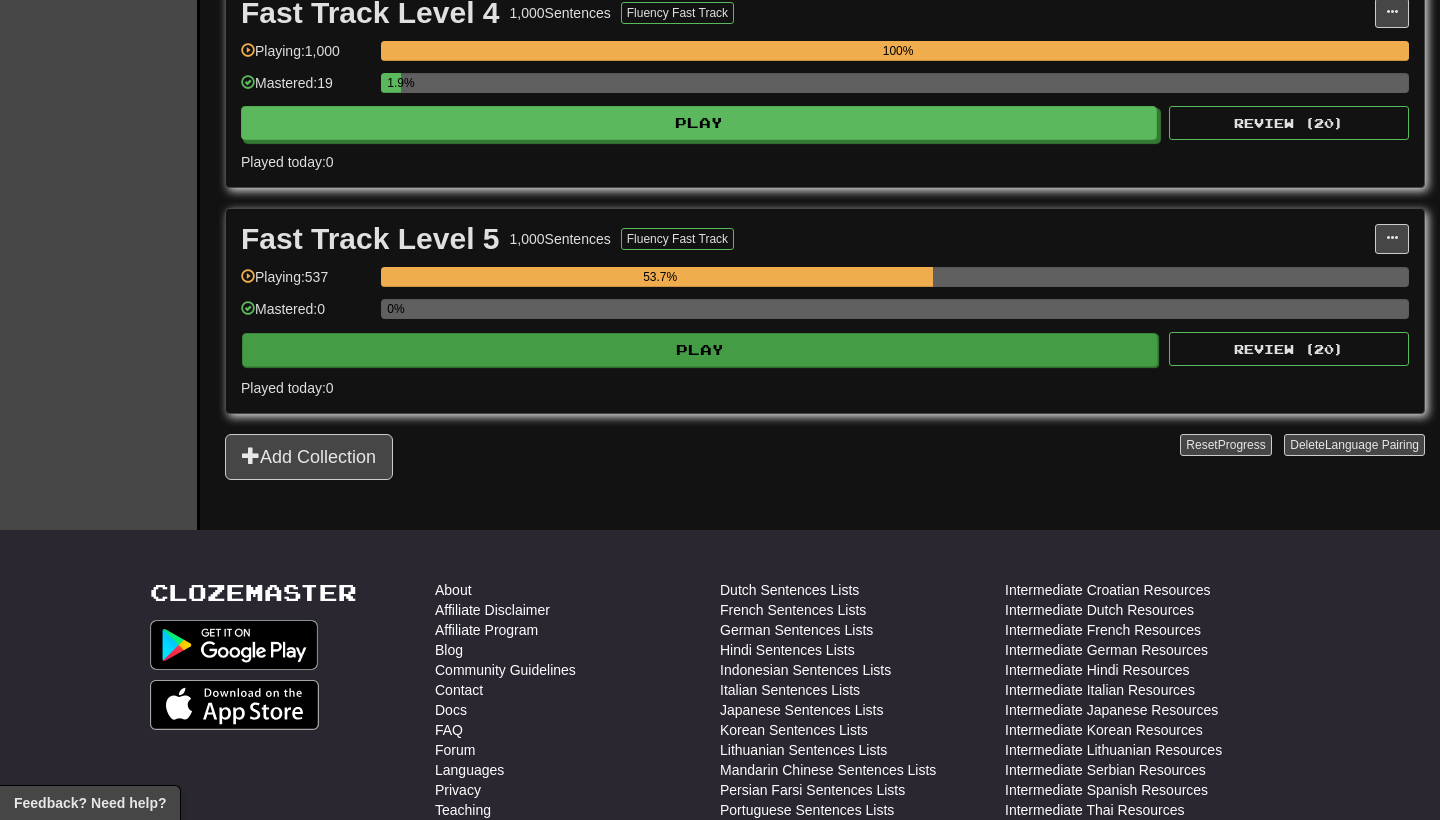 click on "Play" at bounding box center (700, 350) 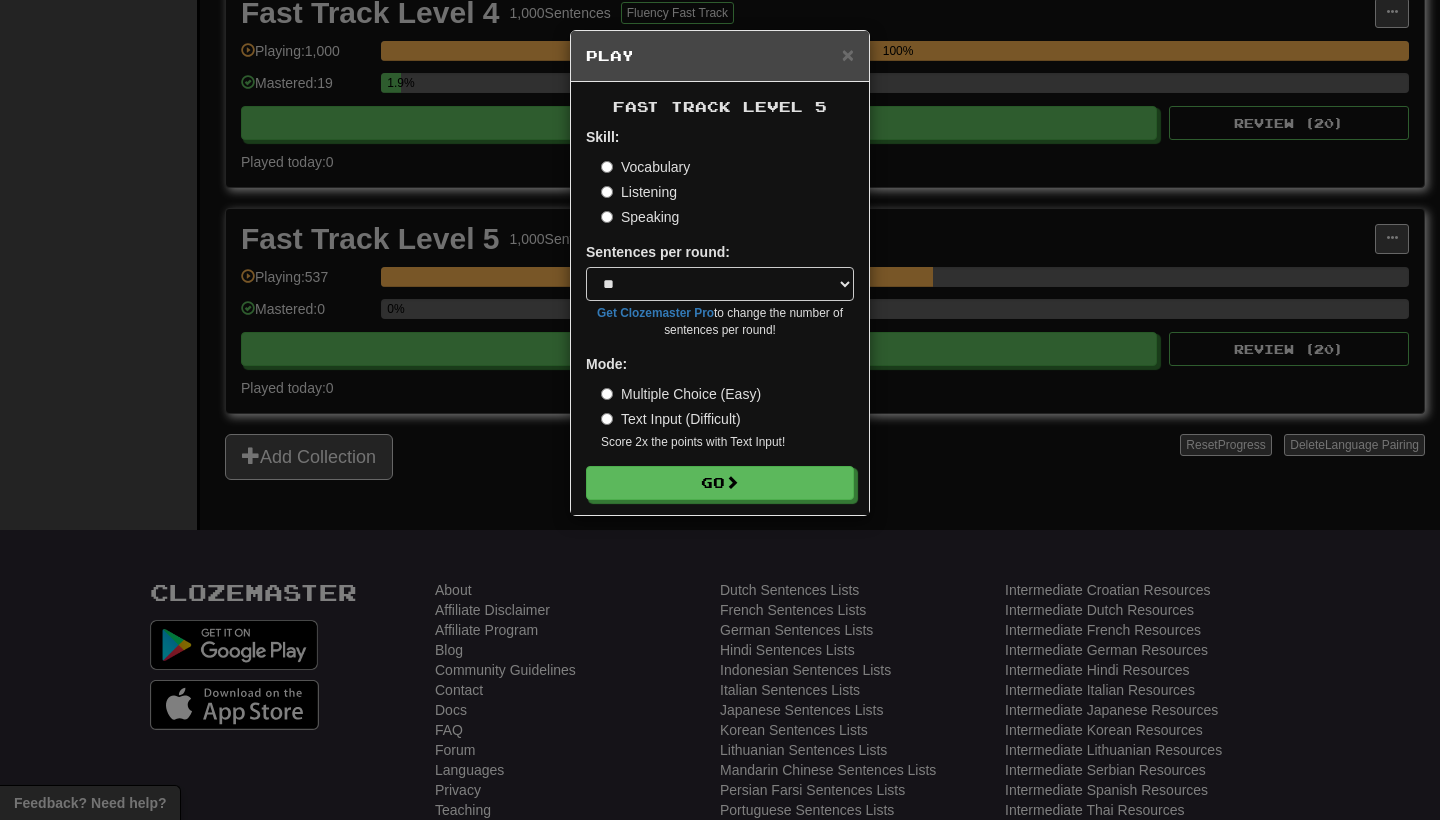 click on "Fast Track Level 5 Skill: Vocabulary Listening Speaking Sentences per round: * ** ** ** ** ** *** ******** Get Clozemaster Pro  to change the number of sentences per round! Mode: Multiple Choice (Easy) Text Input (Difficult) Score 2x the points with Text Input ! Go" at bounding box center [720, 298] 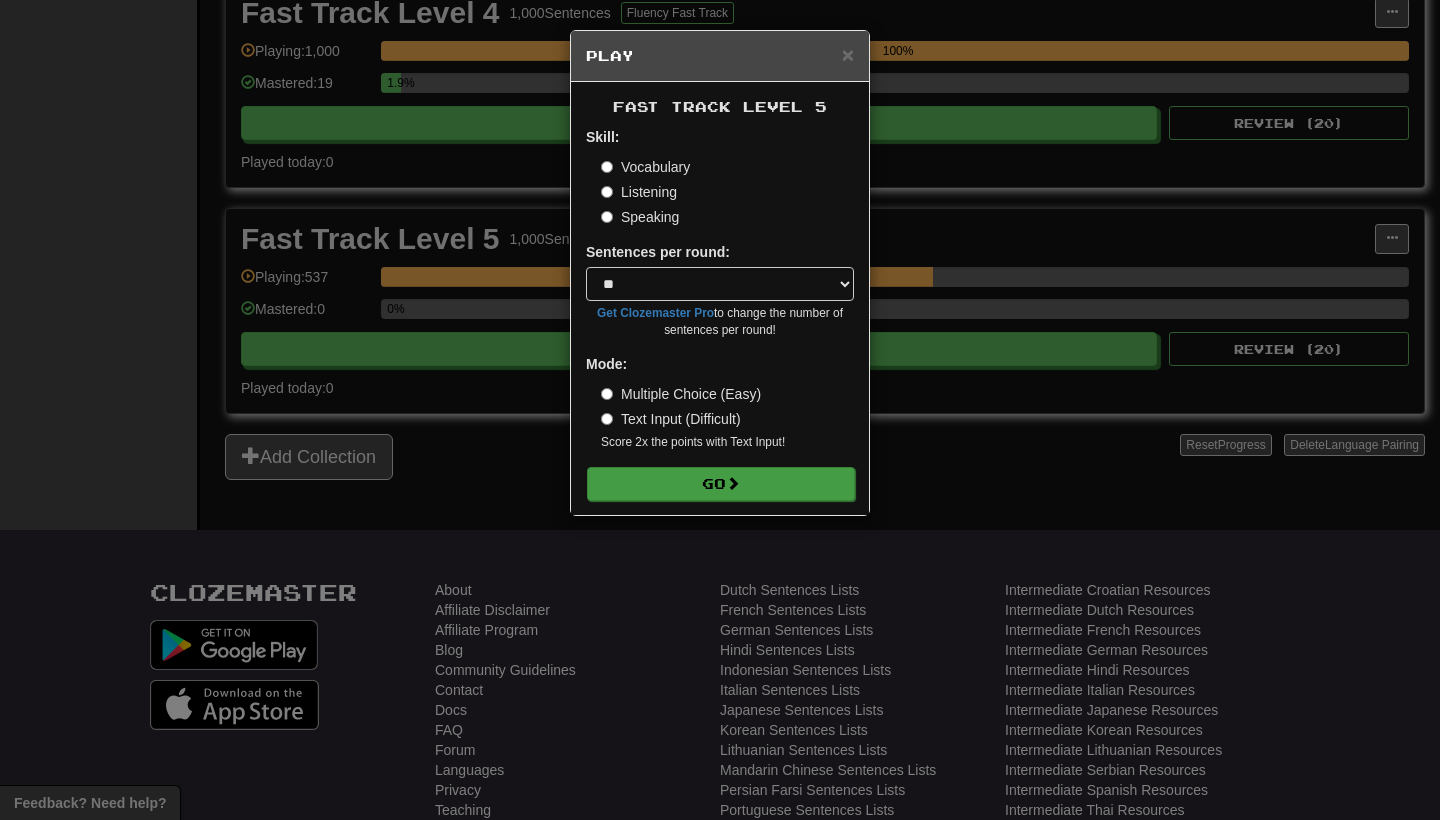 click on "Go" at bounding box center (721, 484) 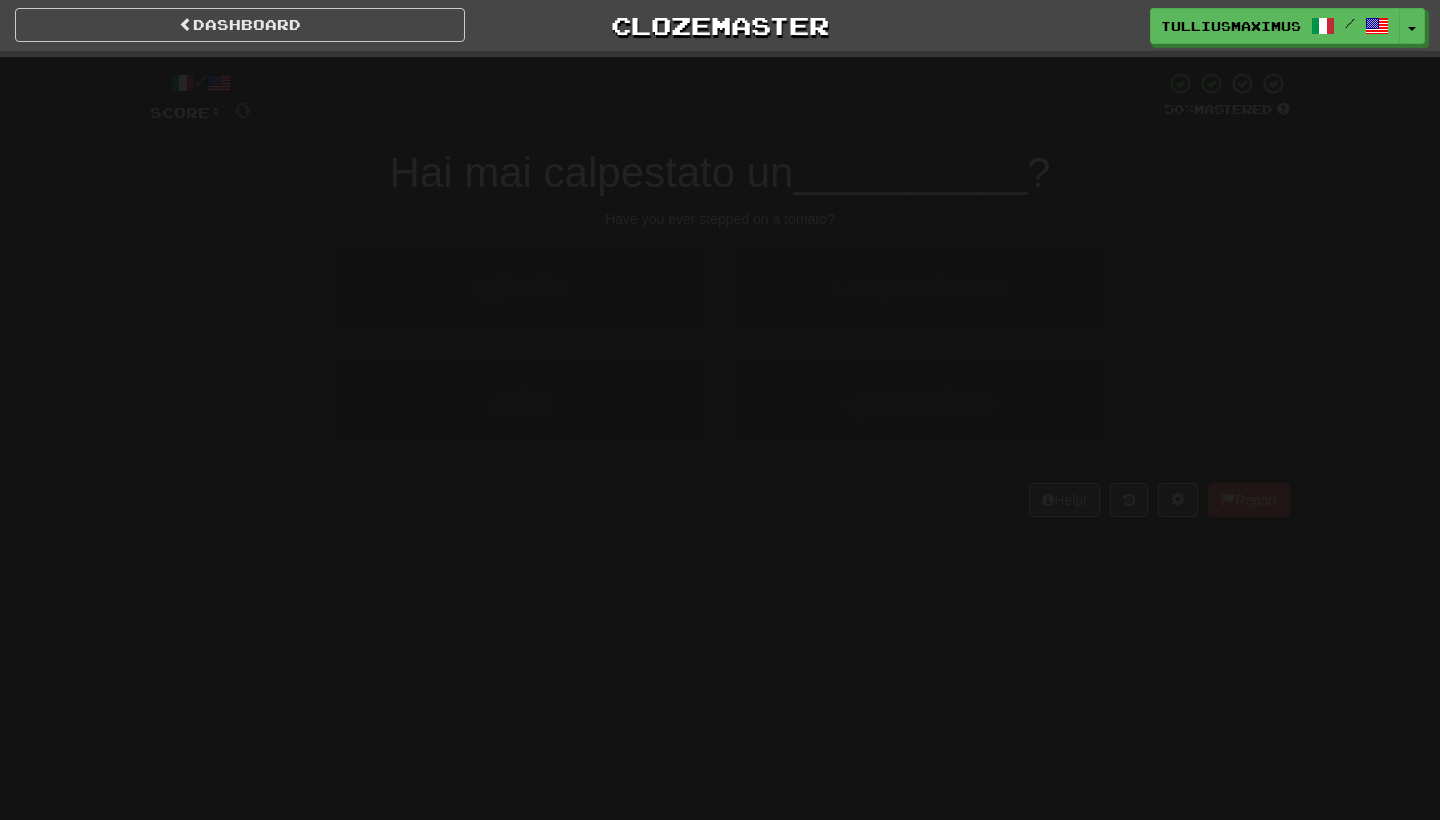 scroll, scrollTop: 0, scrollLeft: 0, axis: both 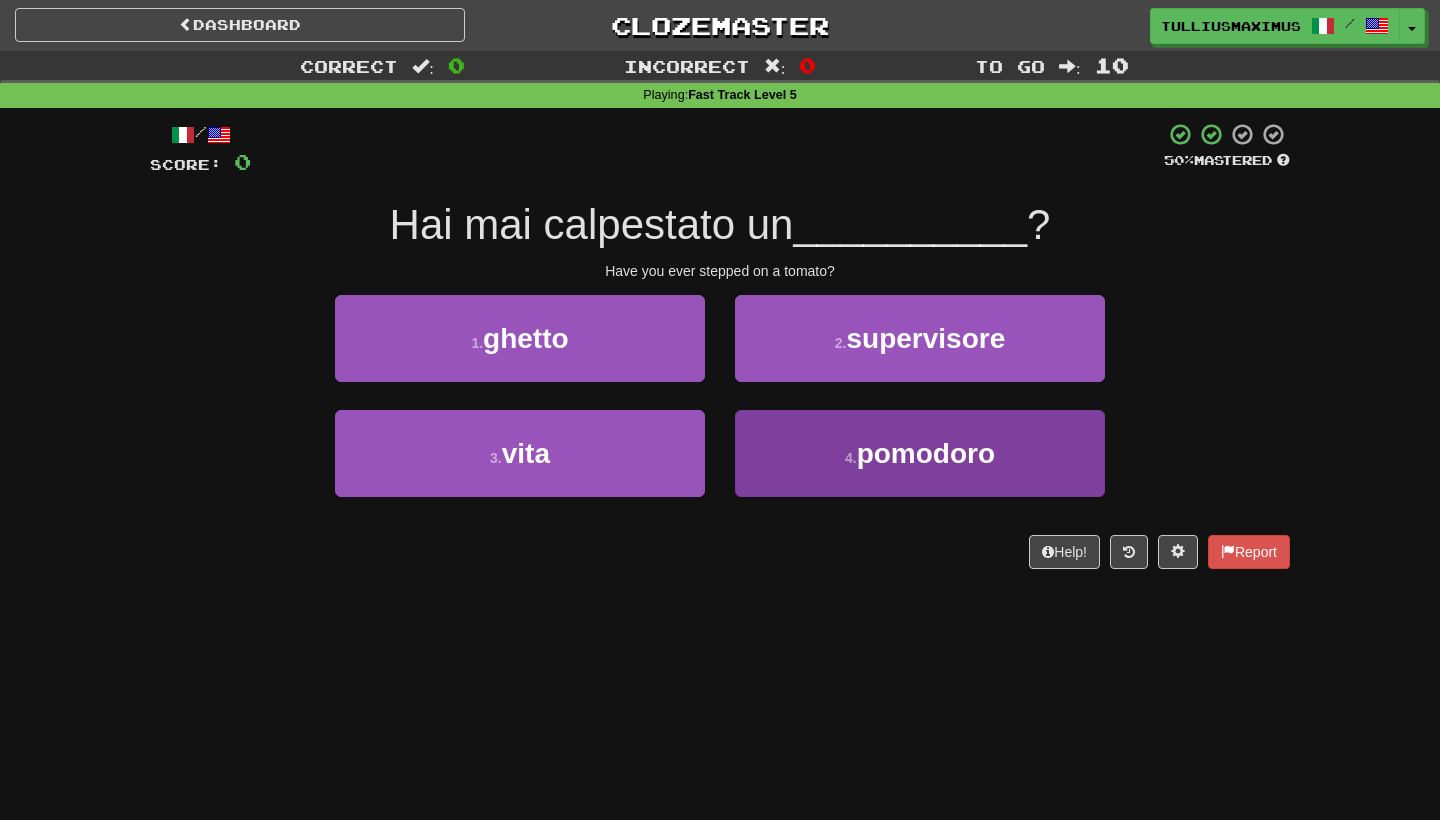 click on "4 .  pomodoro" at bounding box center (920, 453) 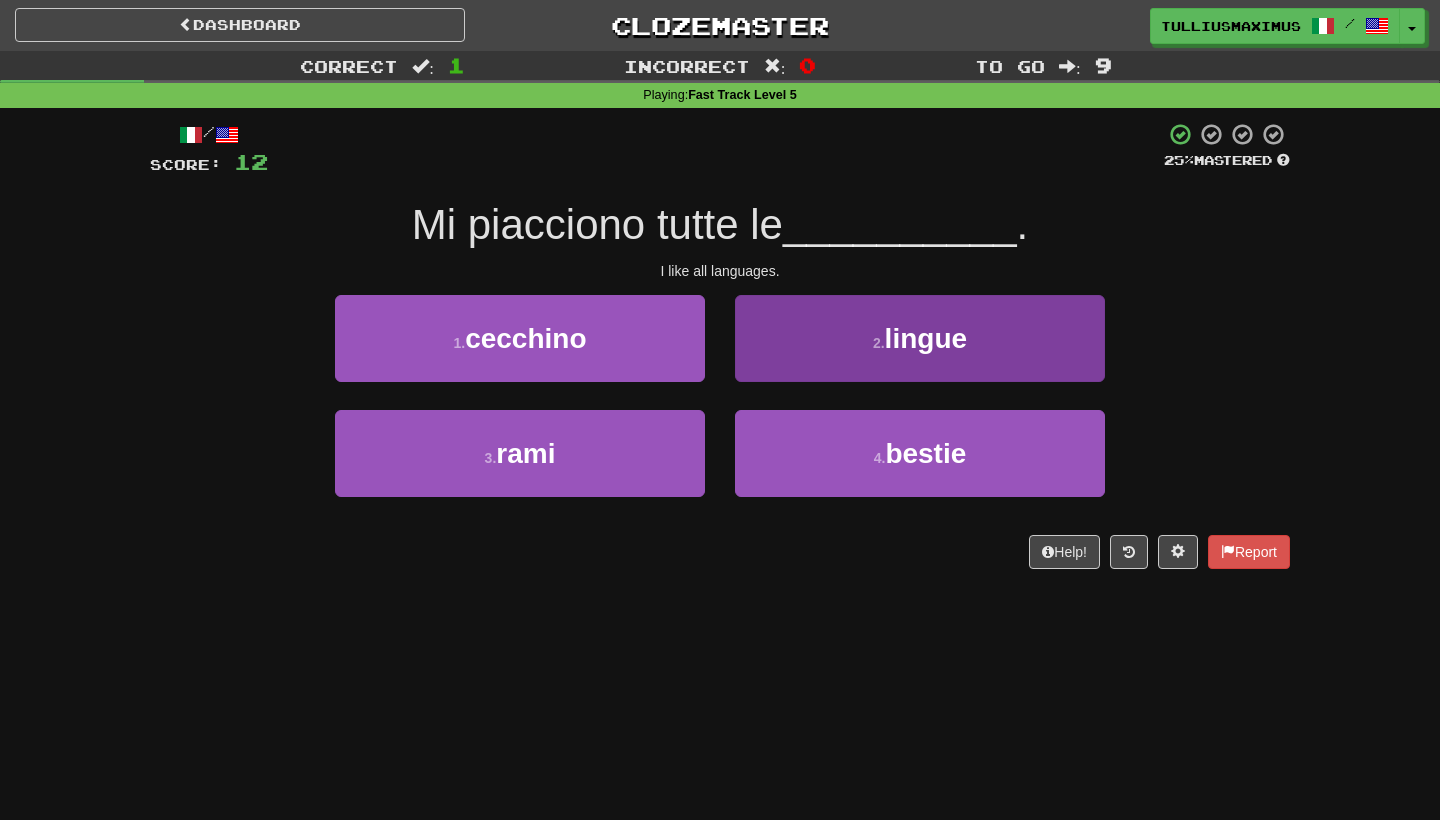 click on "2 ." at bounding box center [879, 343] 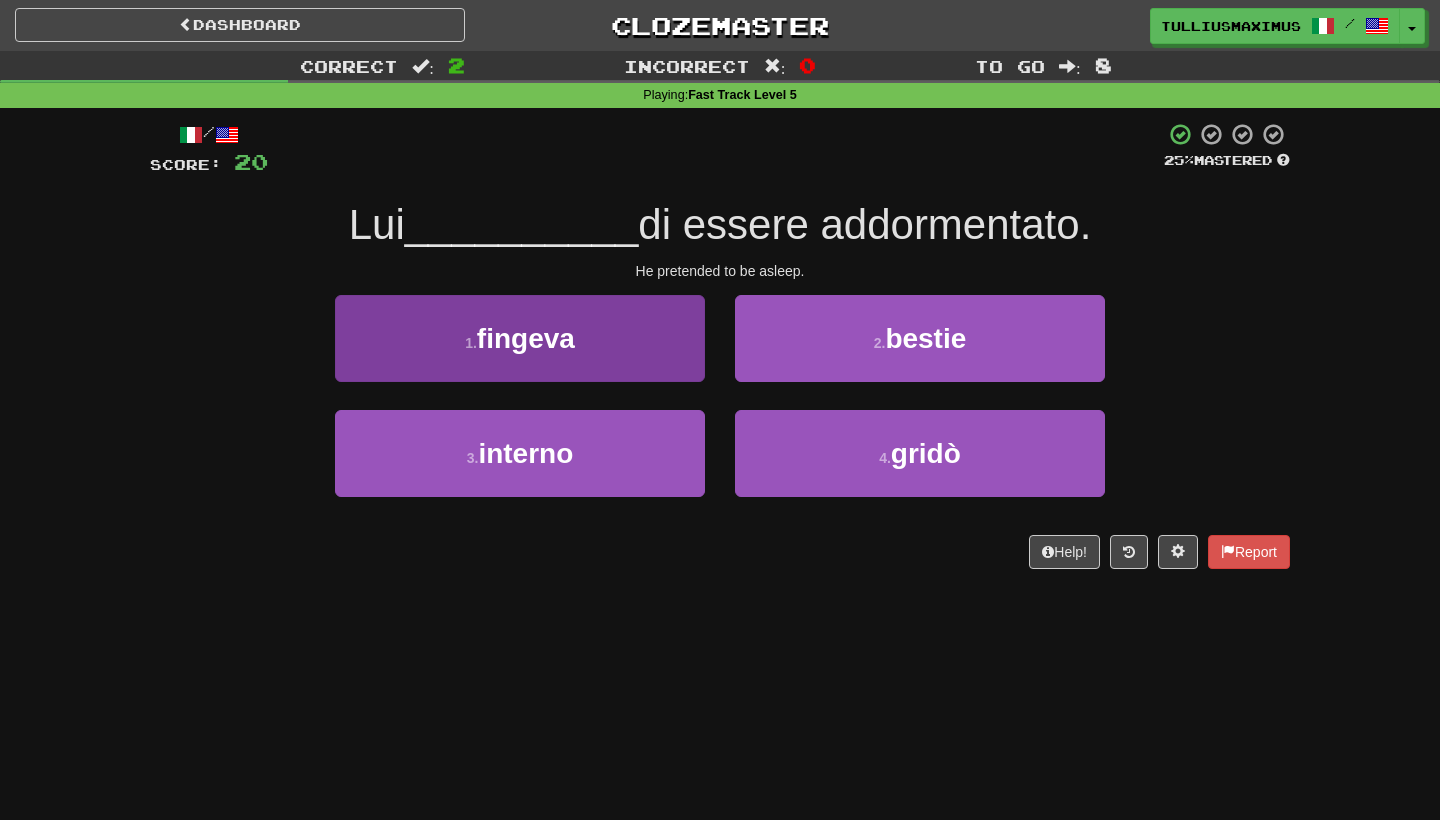 click on "1 .  fingeva" at bounding box center [520, 338] 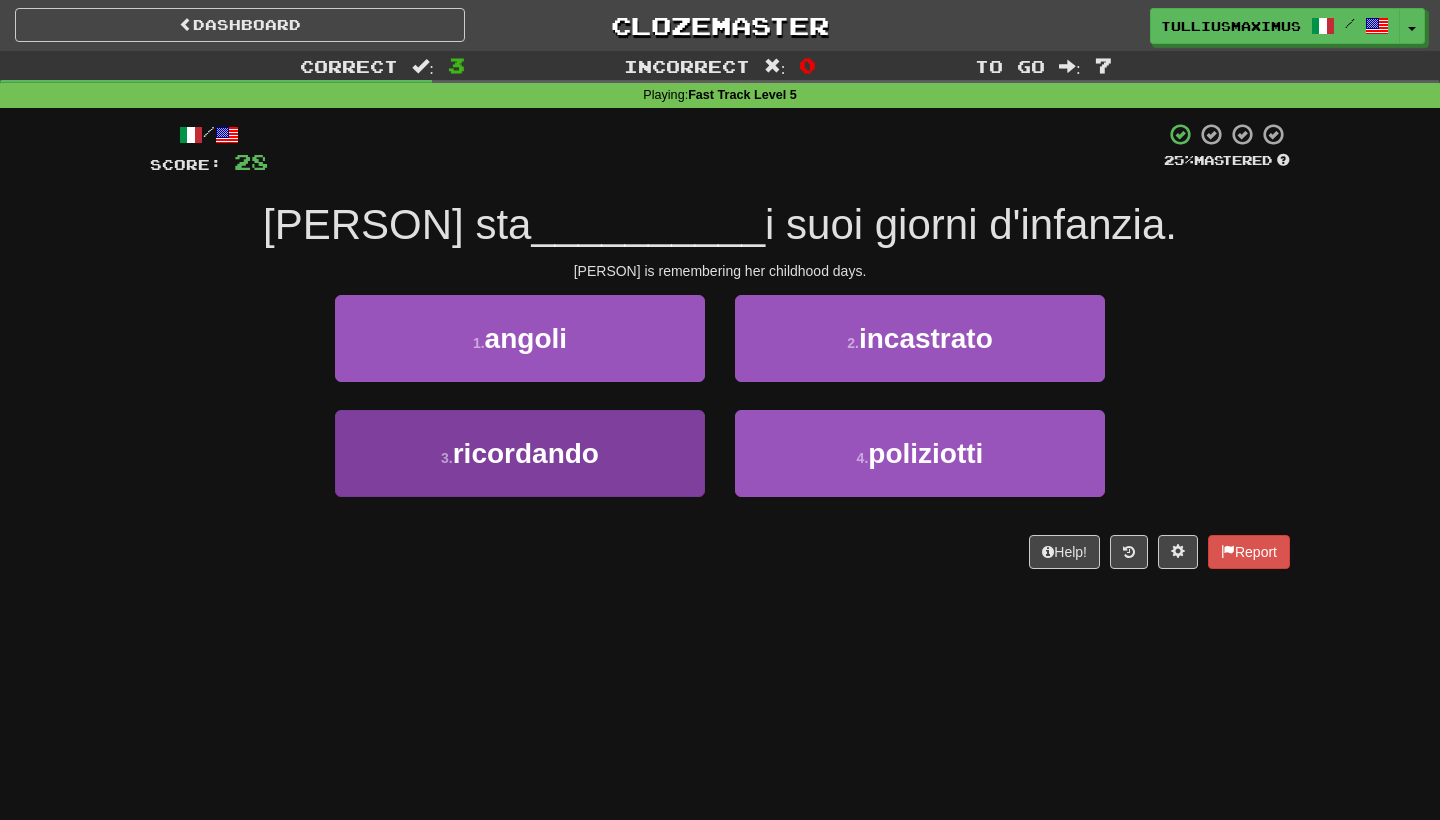 click on "3 .  ricordando" at bounding box center [520, 453] 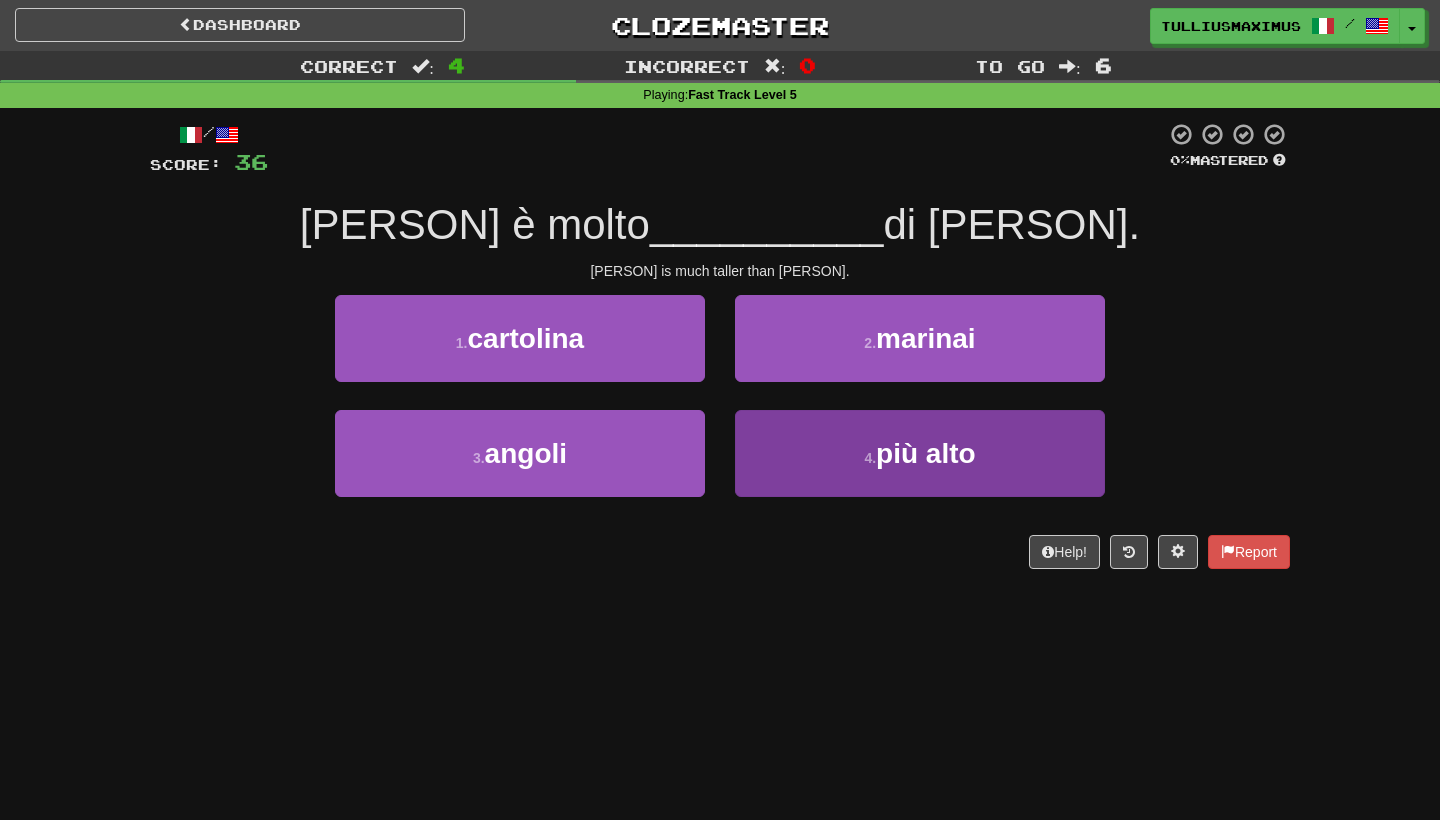 click on "4 .  più alto" at bounding box center [920, 453] 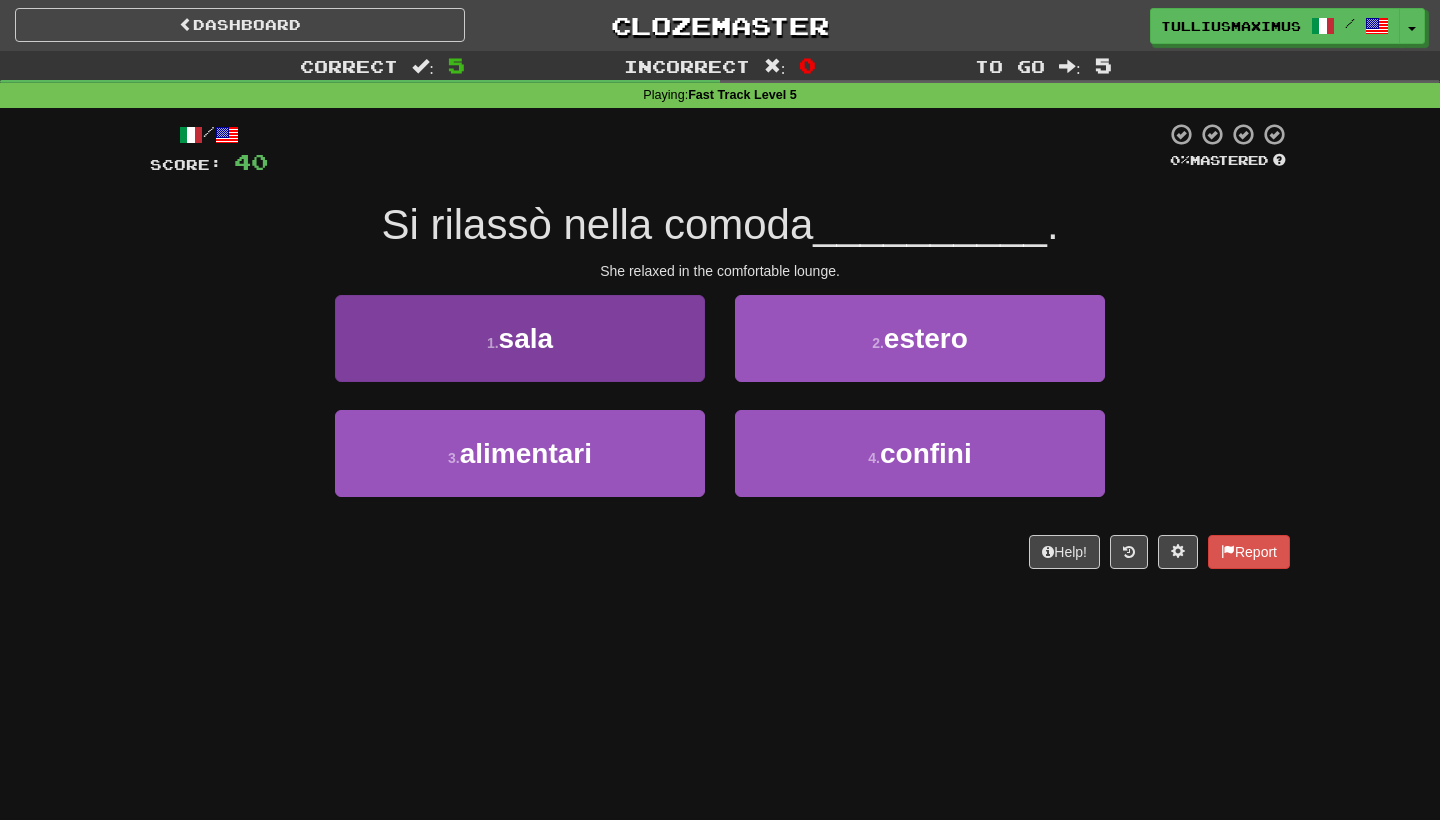 click on "1 .  sala" at bounding box center (520, 338) 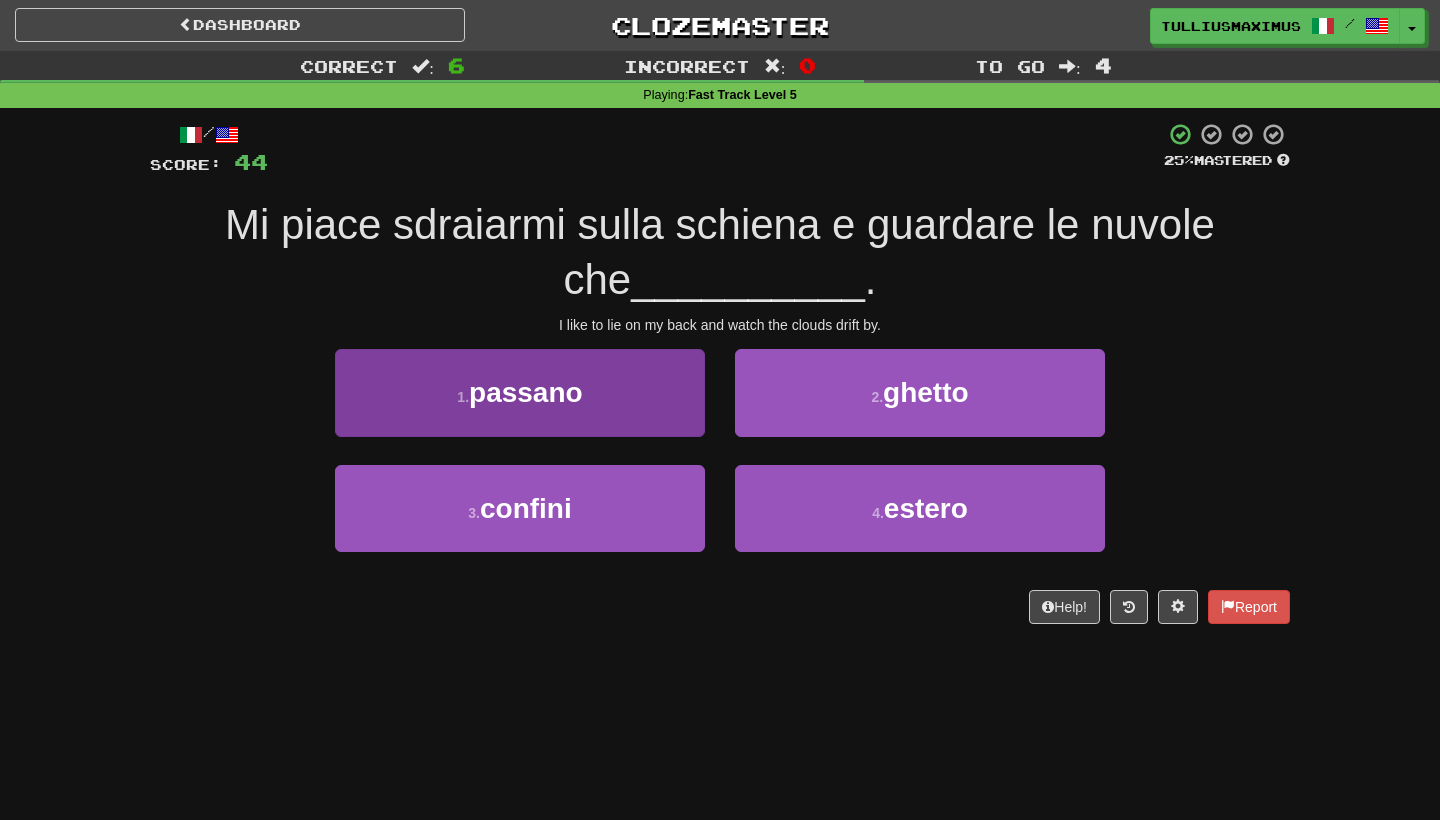 click on "1 .  passano" at bounding box center [520, 392] 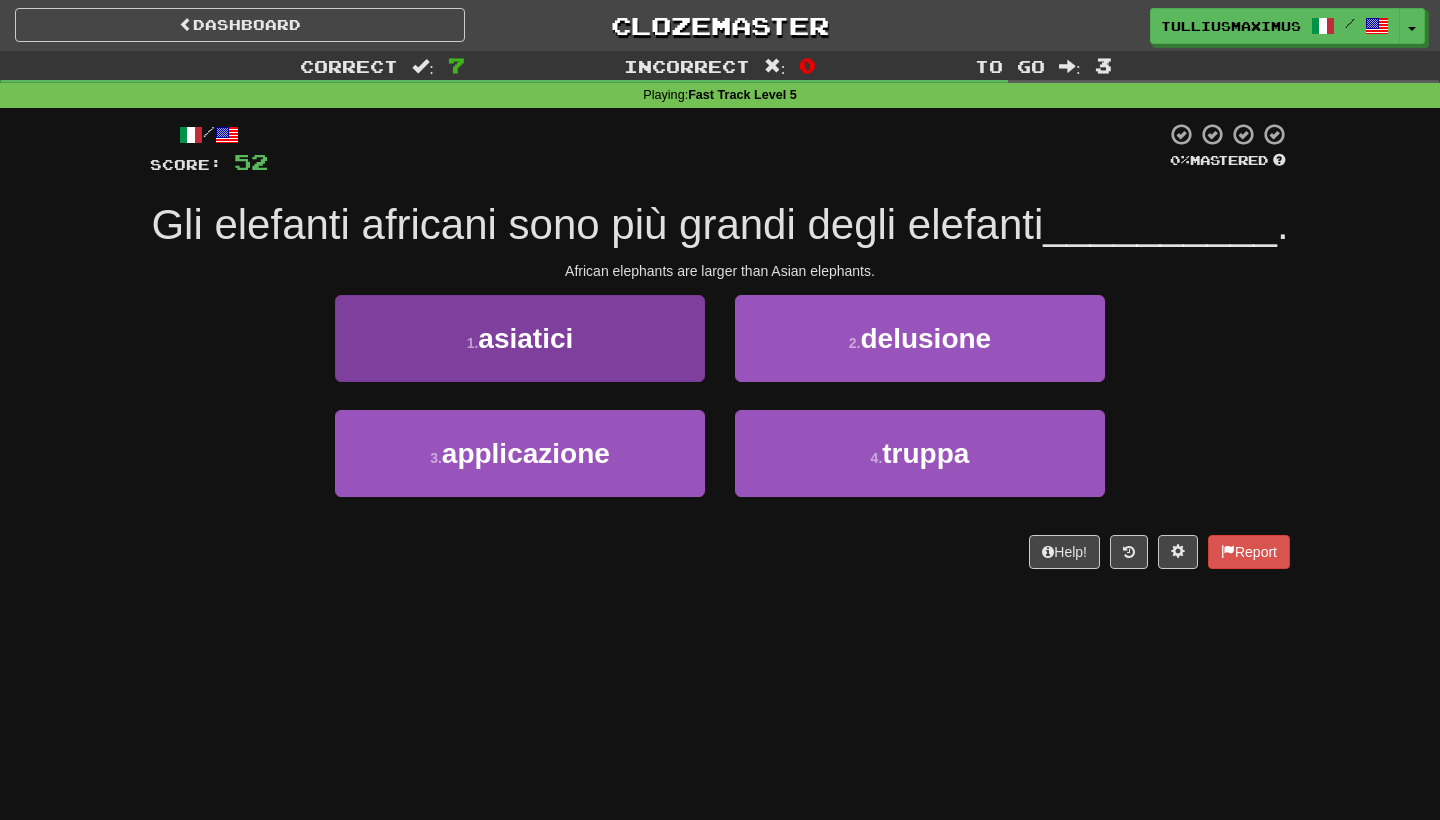 click on "1 .  asiatici" at bounding box center [520, 338] 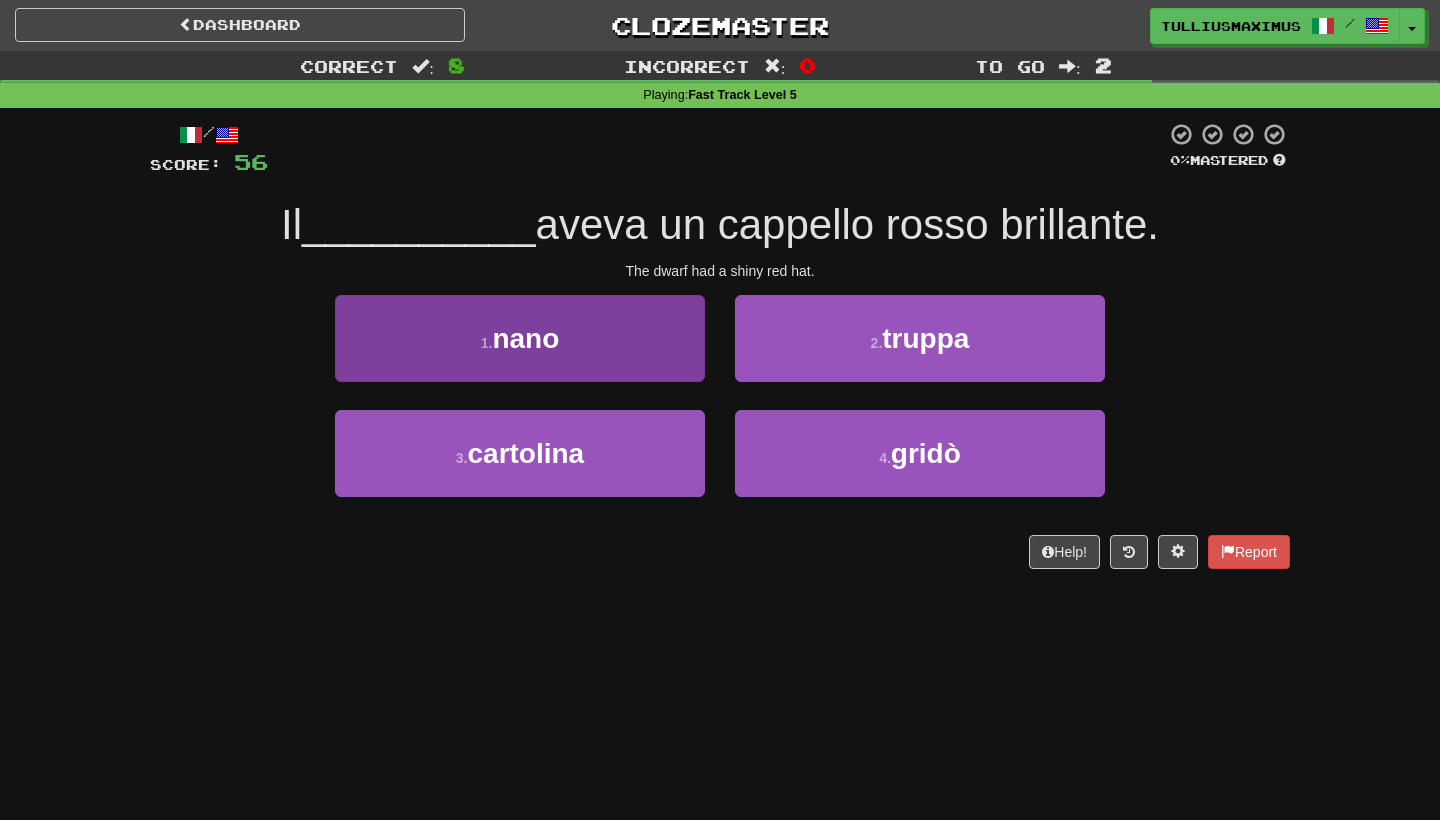 click on "1 .  nano" at bounding box center (520, 338) 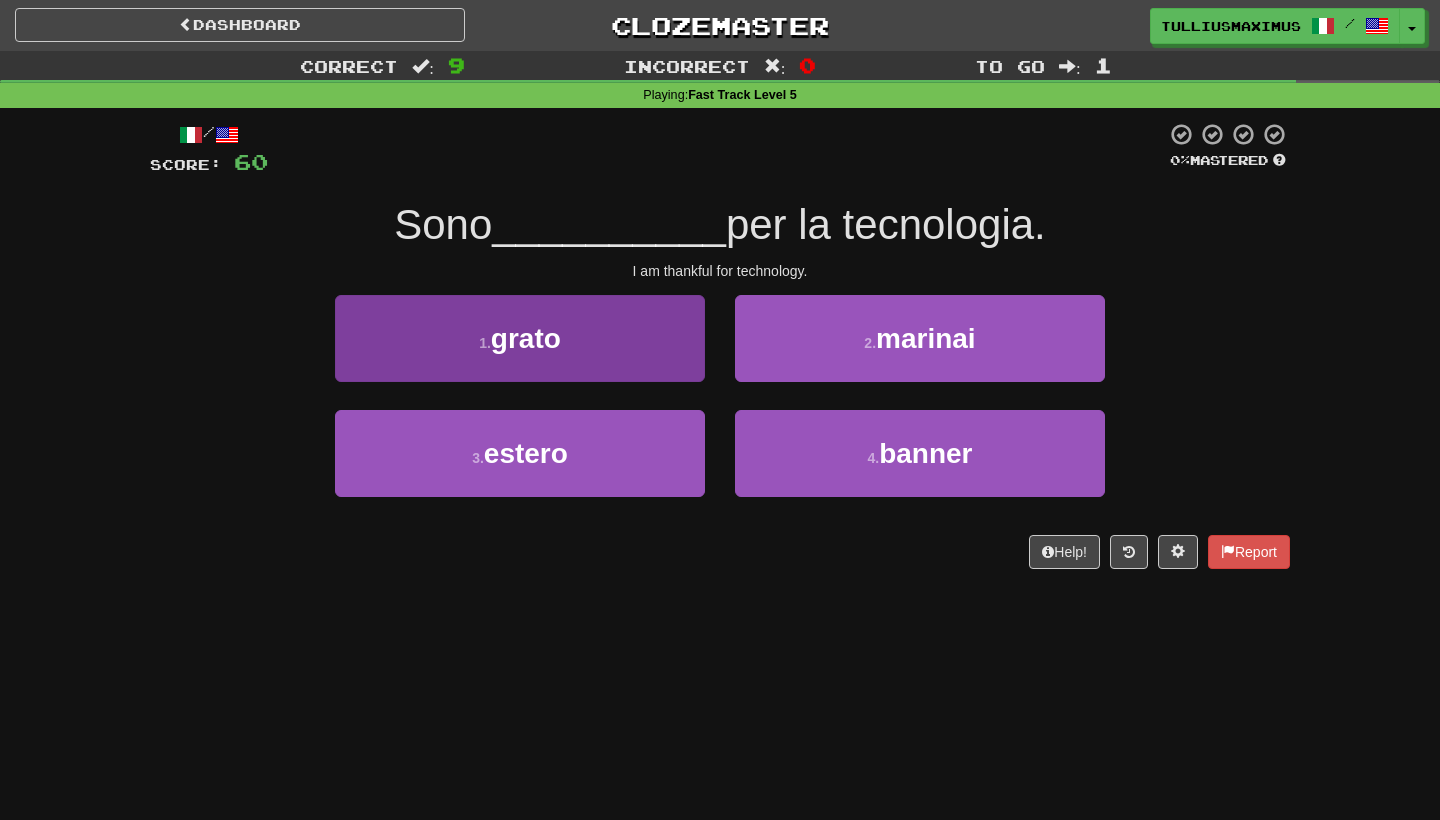 click on "1 .  grato" at bounding box center [520, 338] 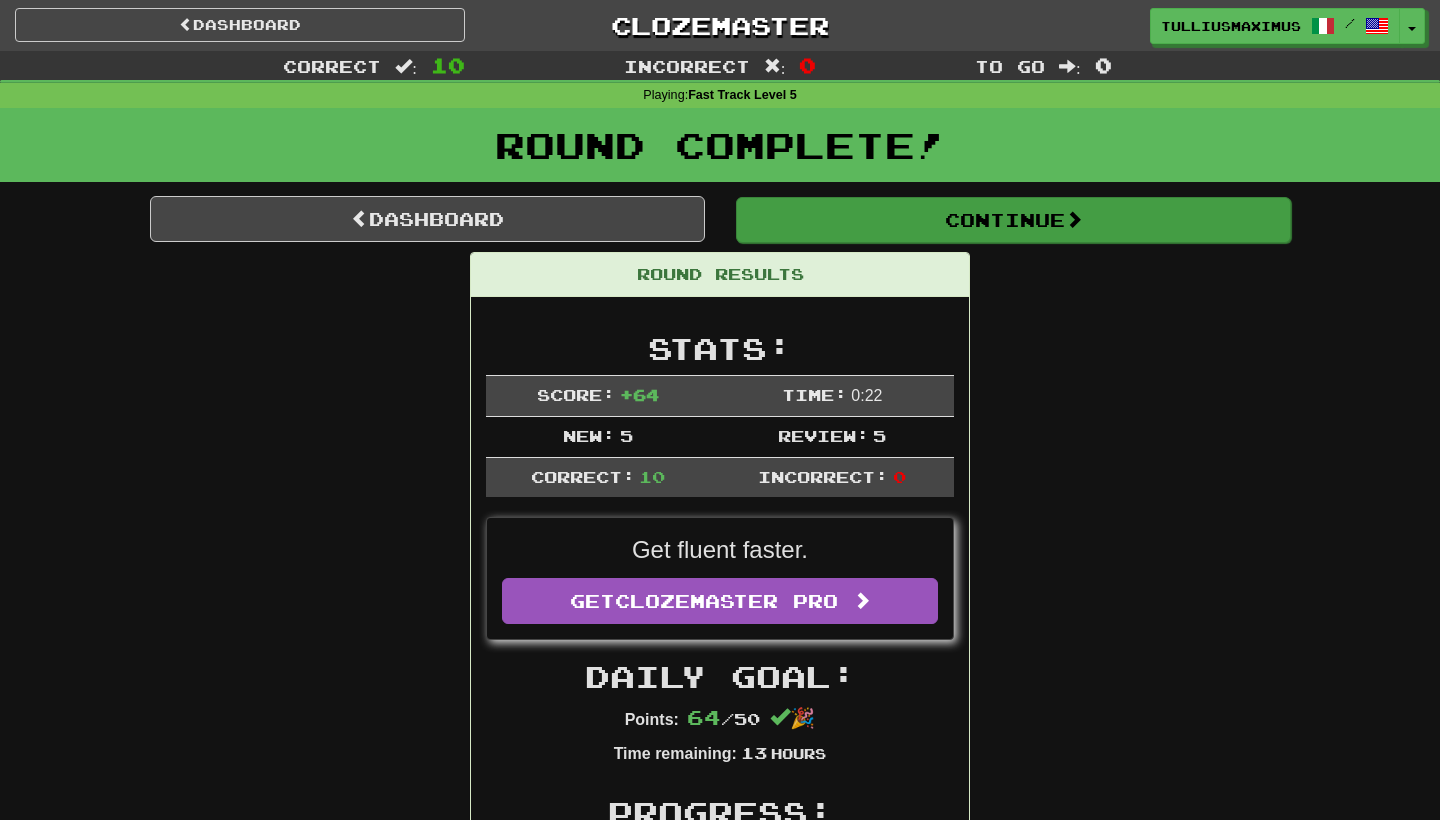 click on "Continue" at bounding box center [1013, 220] 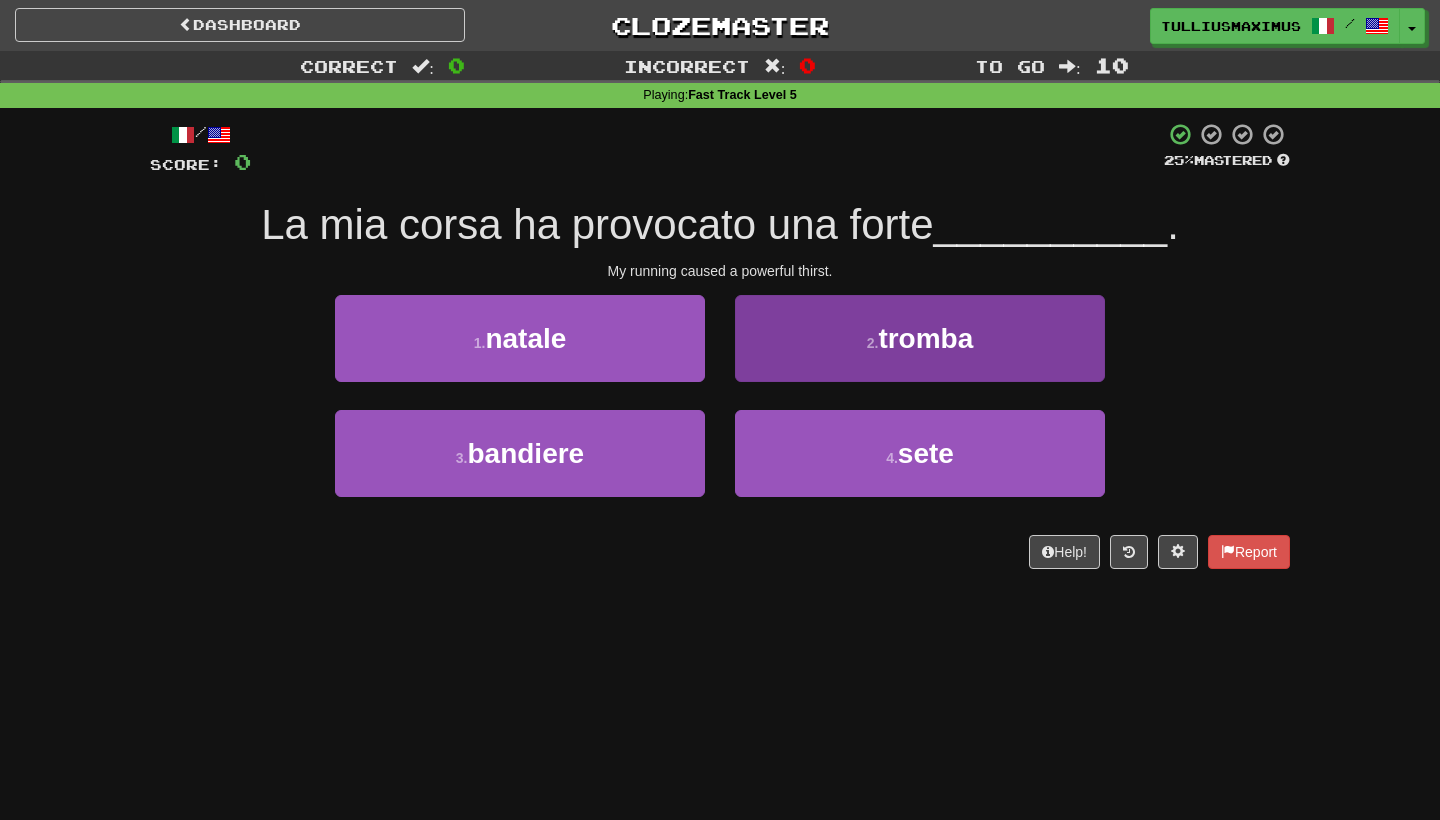 click on "2 .  tromba" at bounding box center [920, 338] 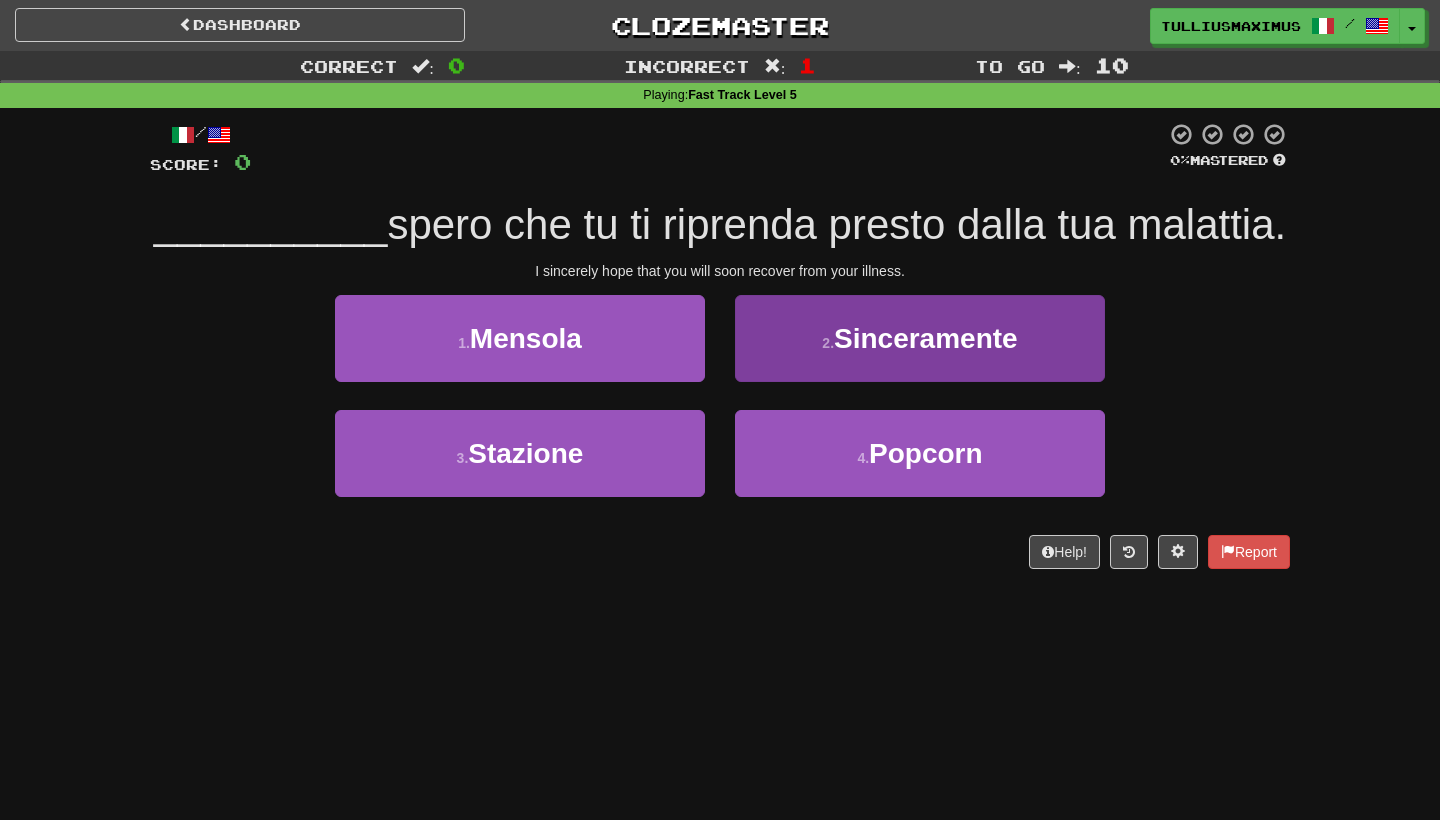 click on "2 .  Sinceramente" at bounding box center [920, 338] 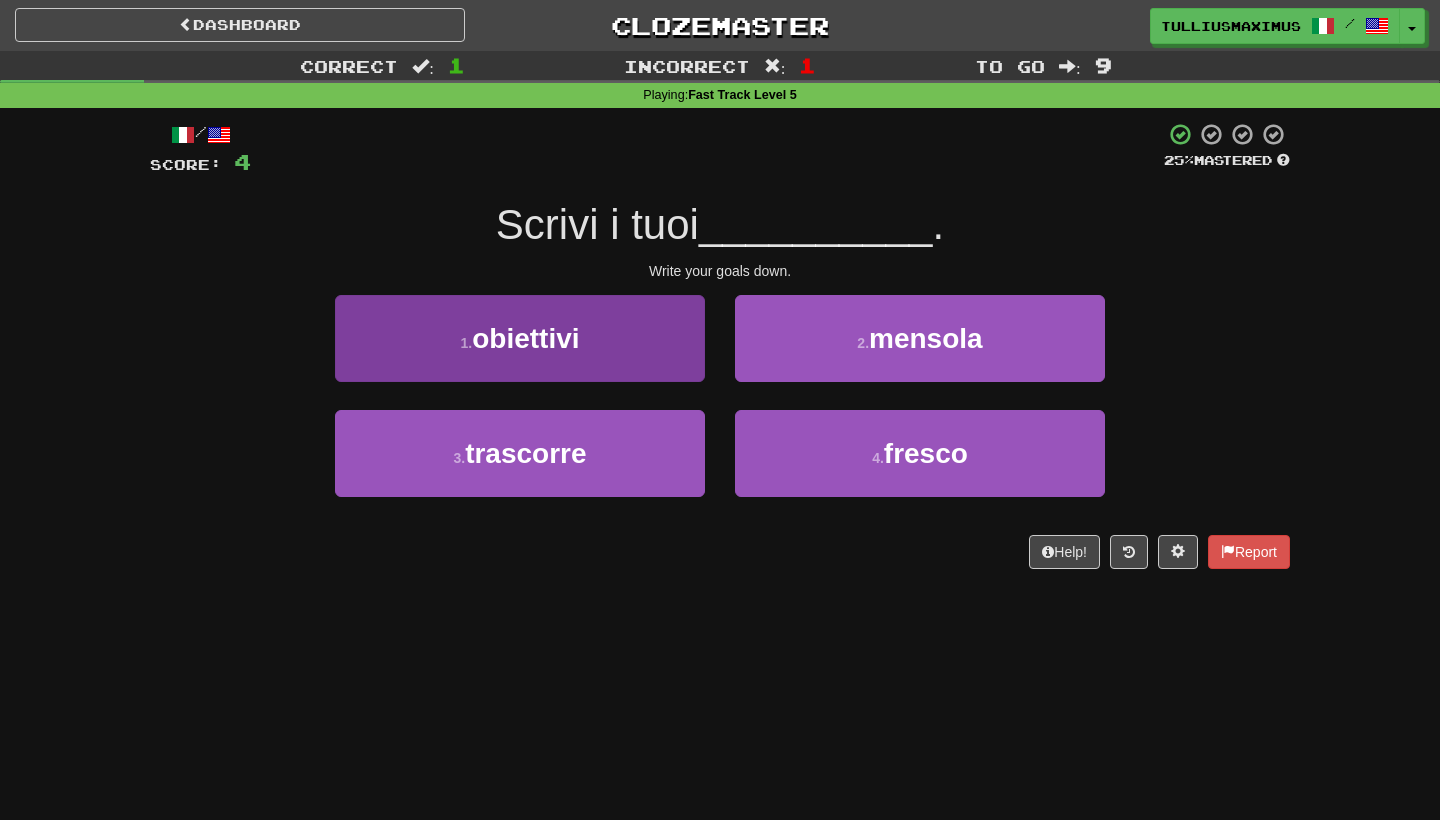 click on "1 .  obiettivi" at bounding box center [520, 338] 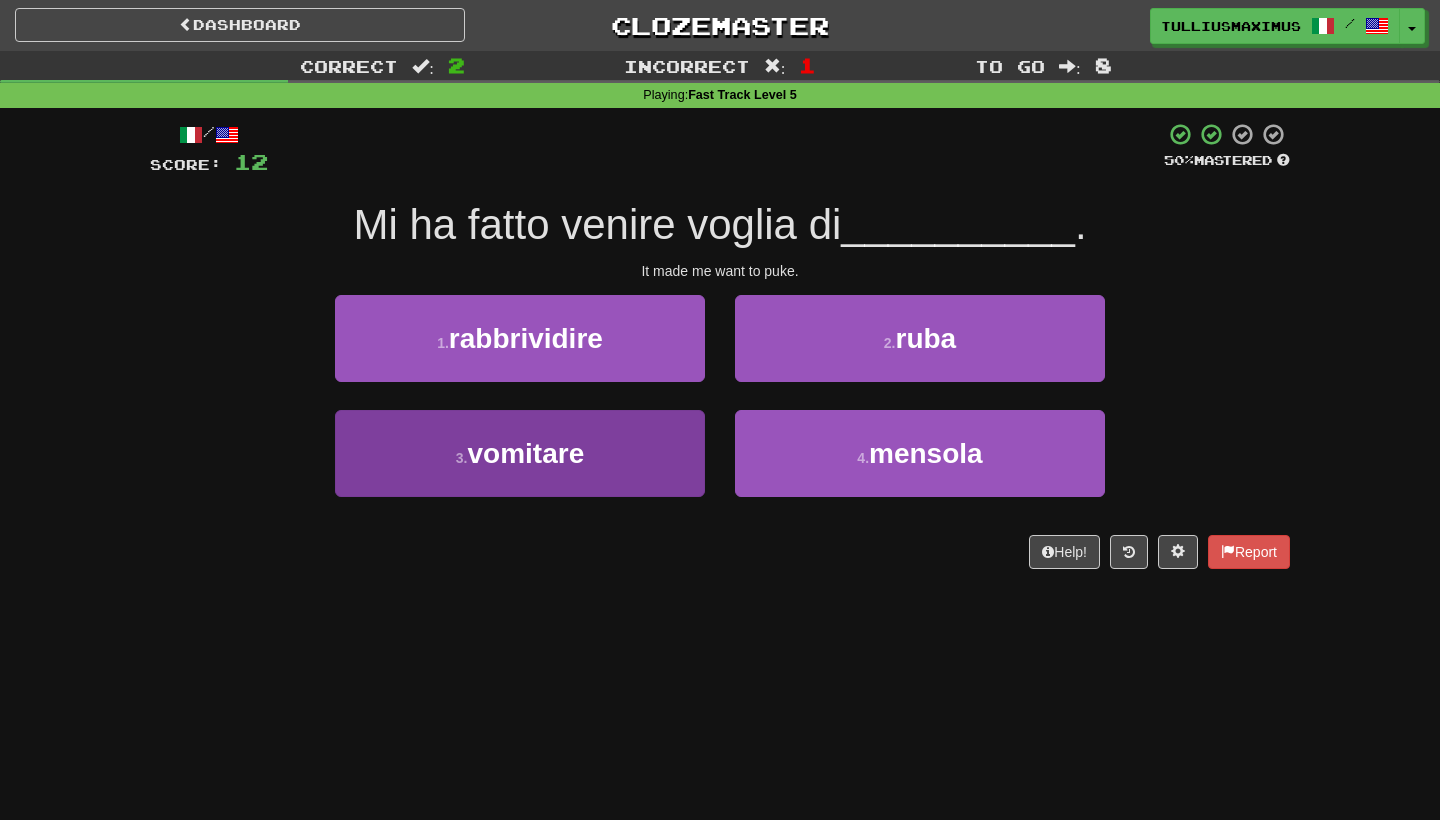 click on "3 .  vomitare" at bounding box center (520, 453) 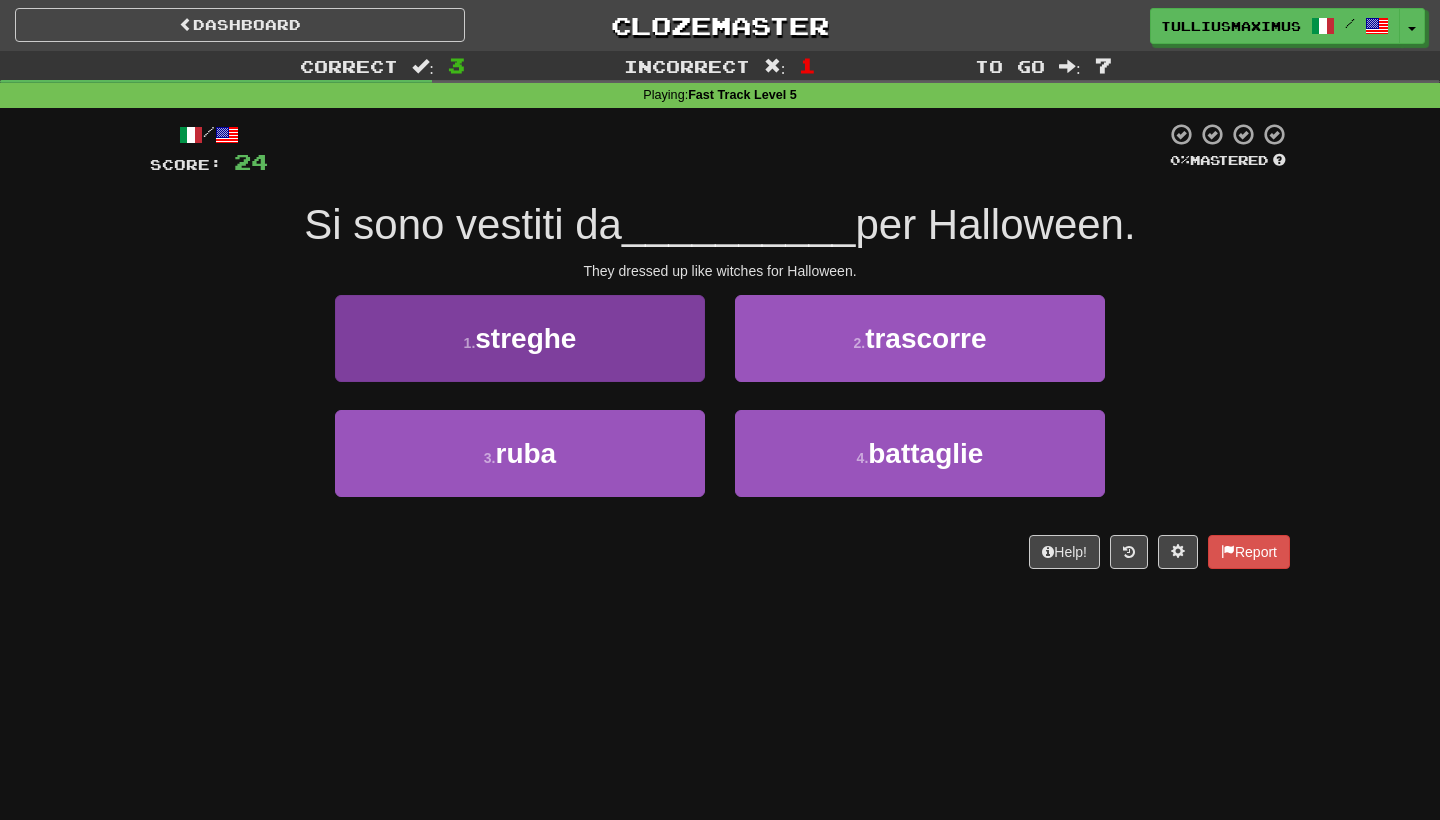 click on "1 .  streghe" at bounding box center [520, 338] 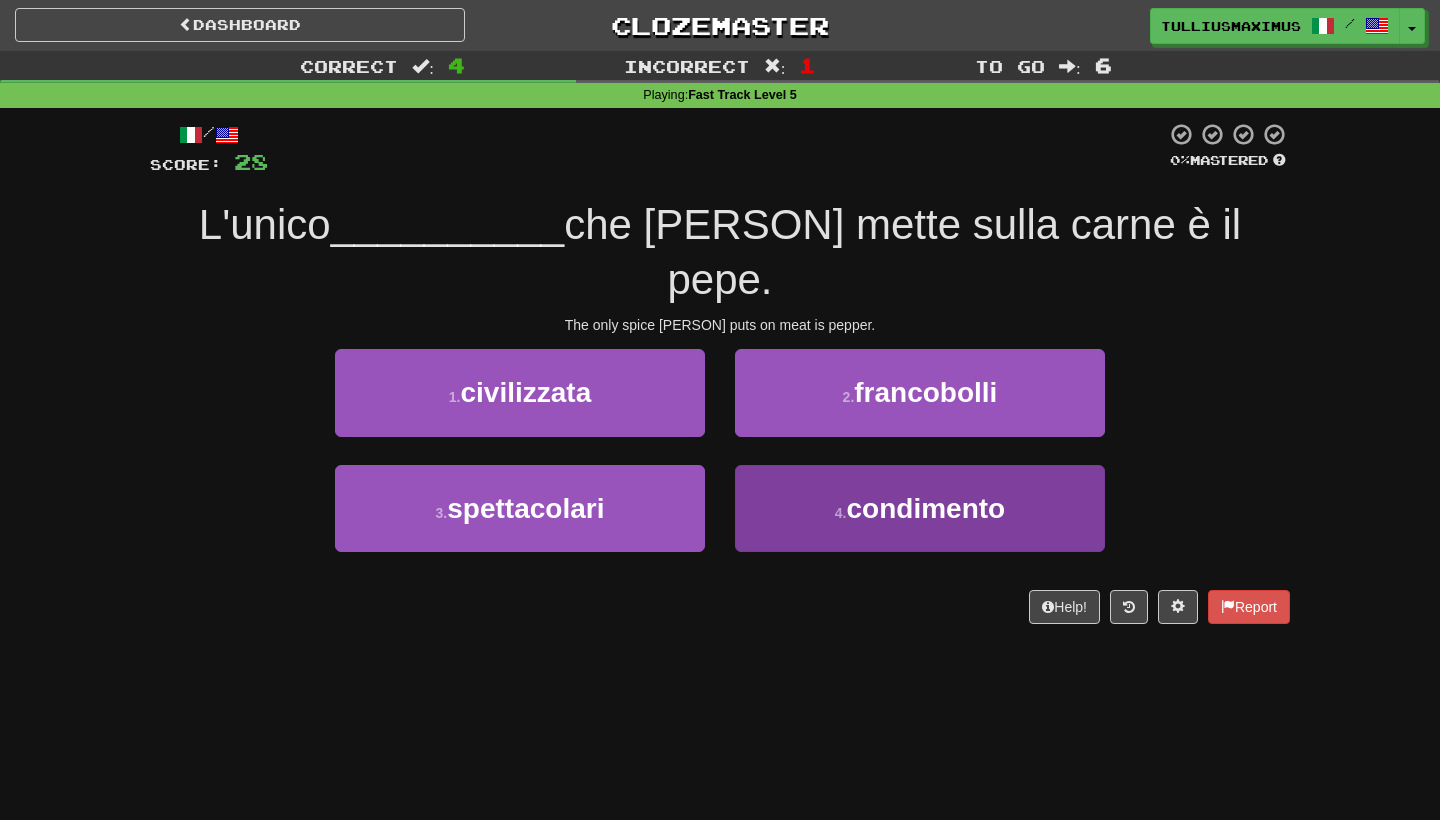 click on "4 .  condimento" at bounding box center (920, 508) 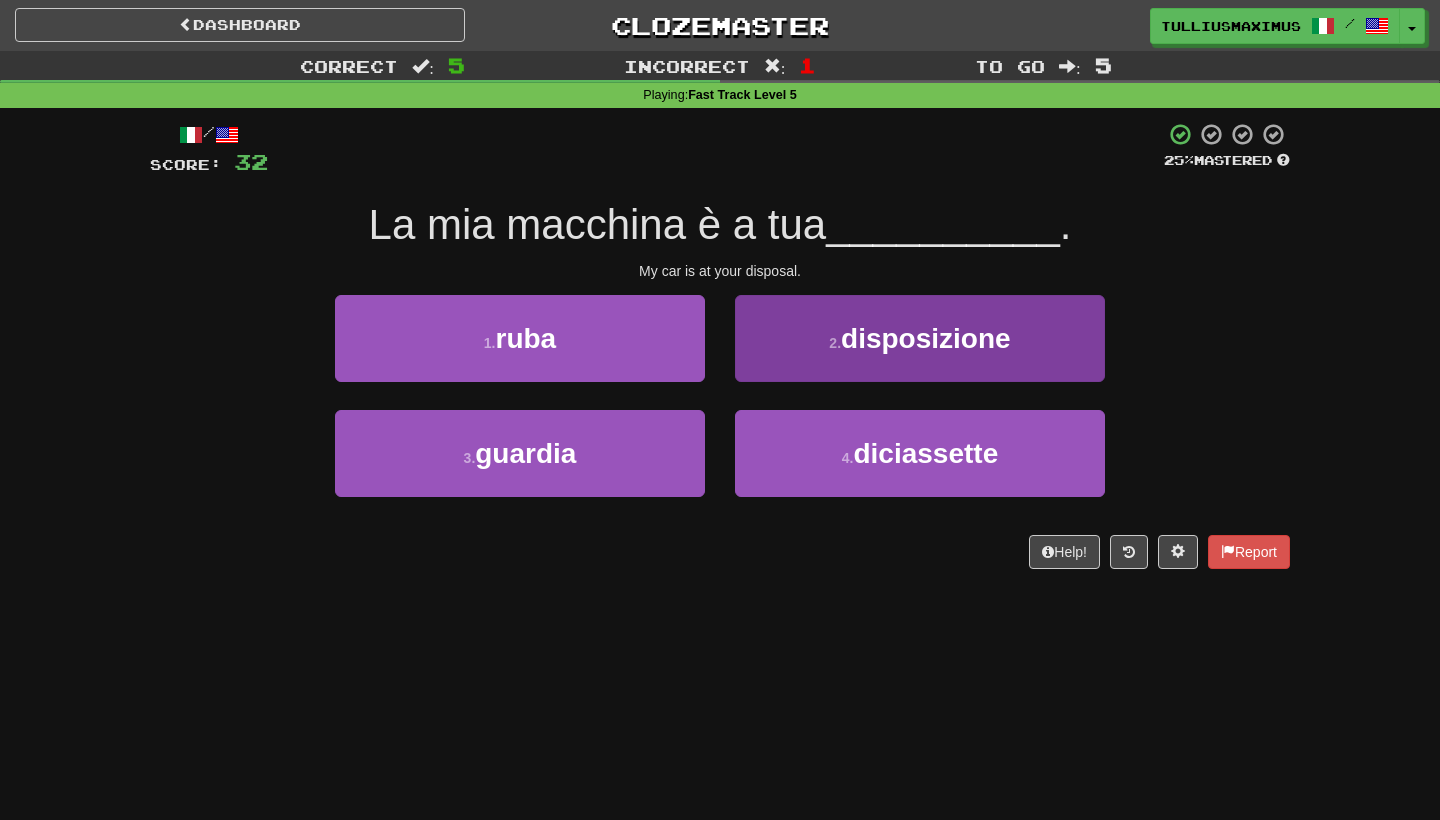 click on "disposizione" at bounding box center [926, 338] 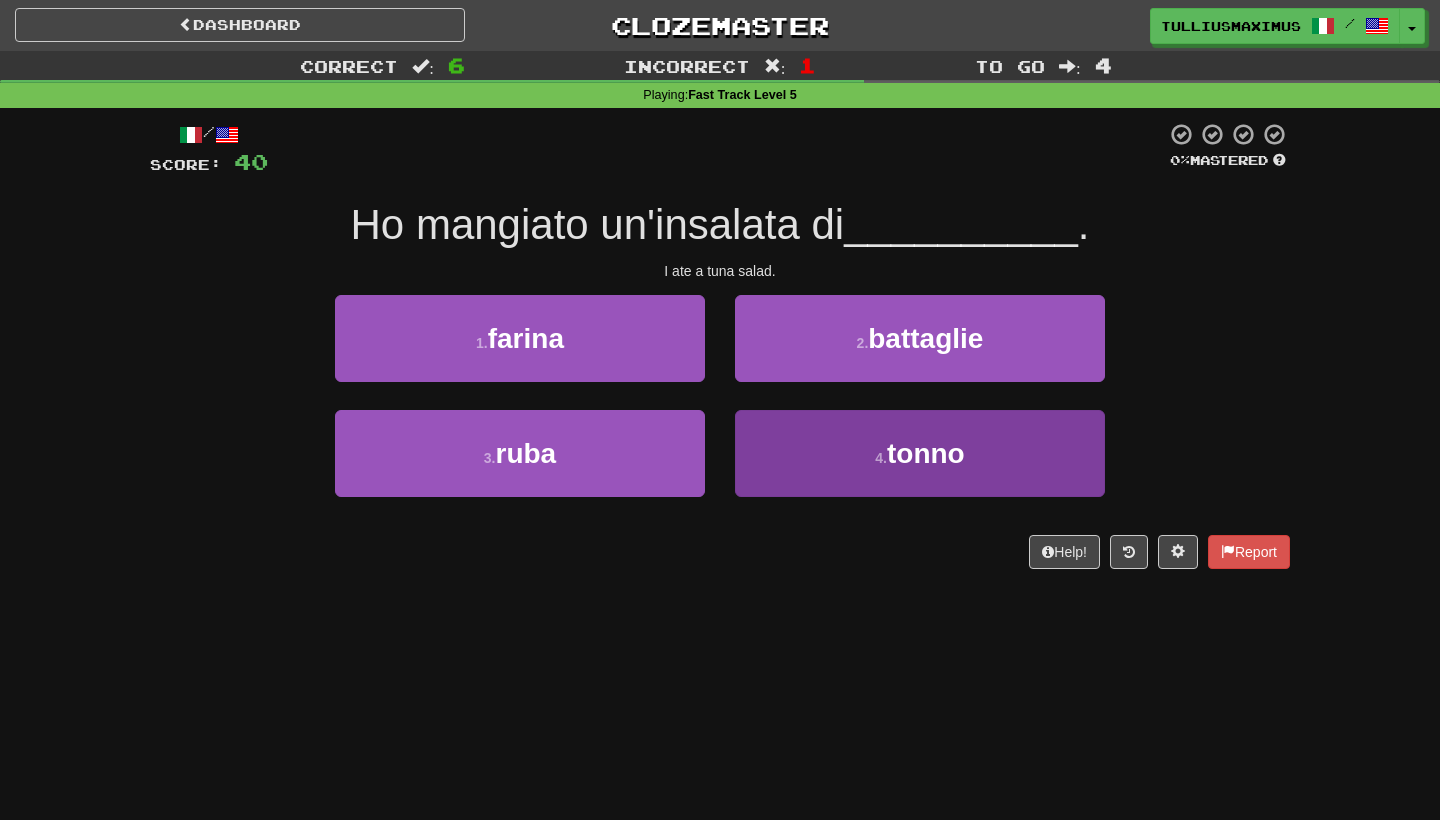 click on "4 .  tonno" at bounding box center [920, 453] 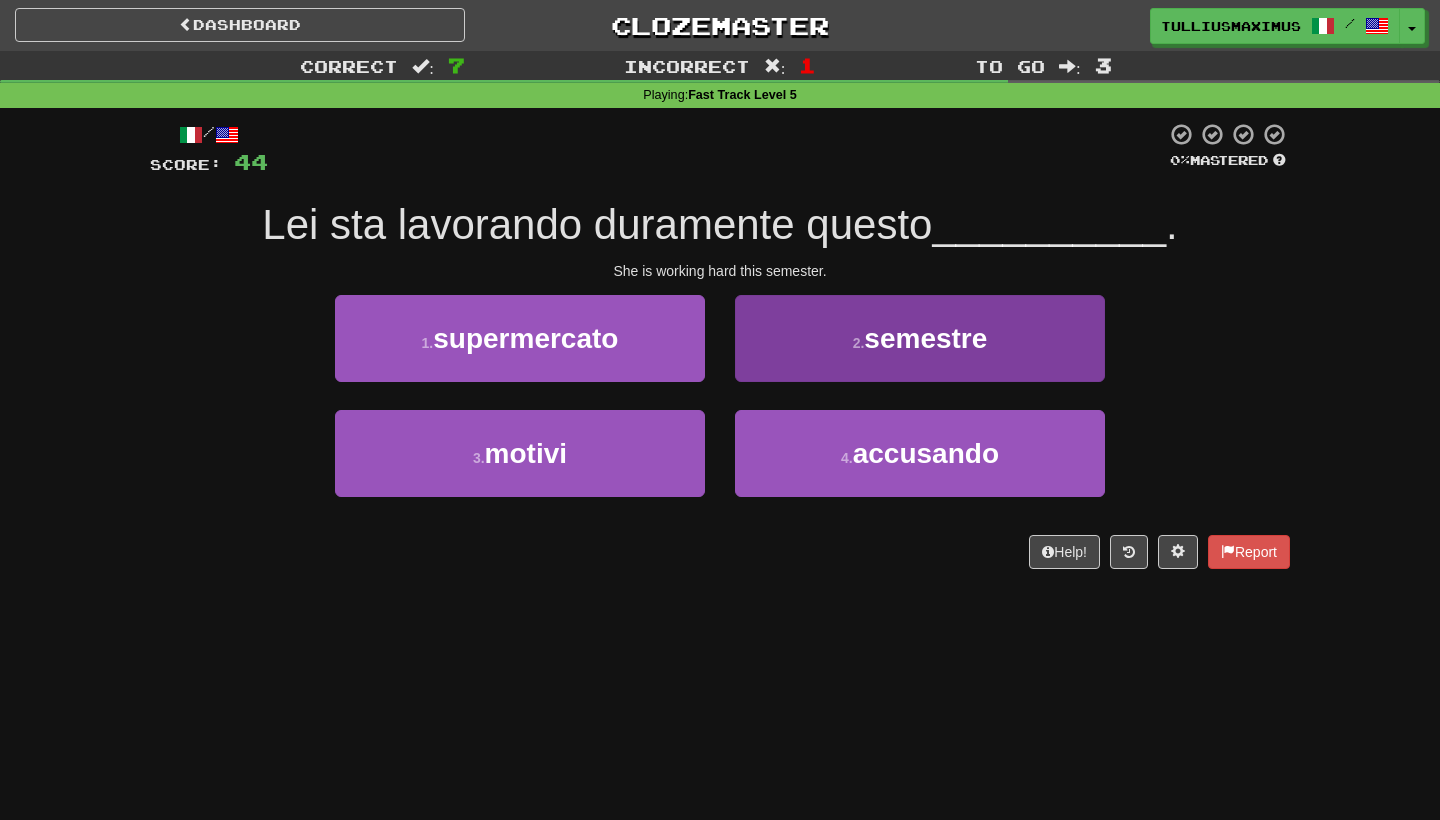 click on "2 .  semestre" at bounding box center (920, 338) 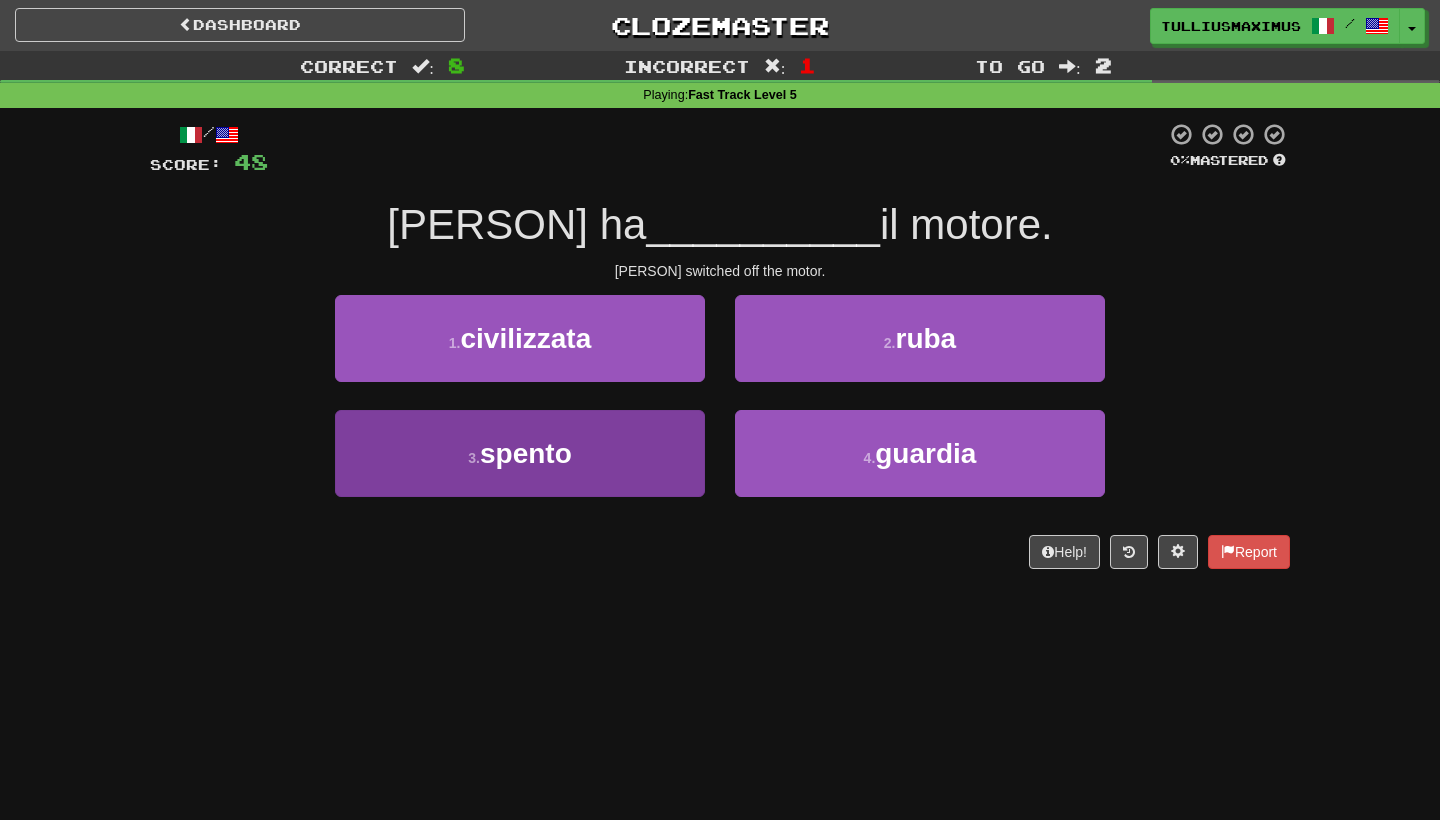 click on "3 .  spento" at bounding box center (520, 453) 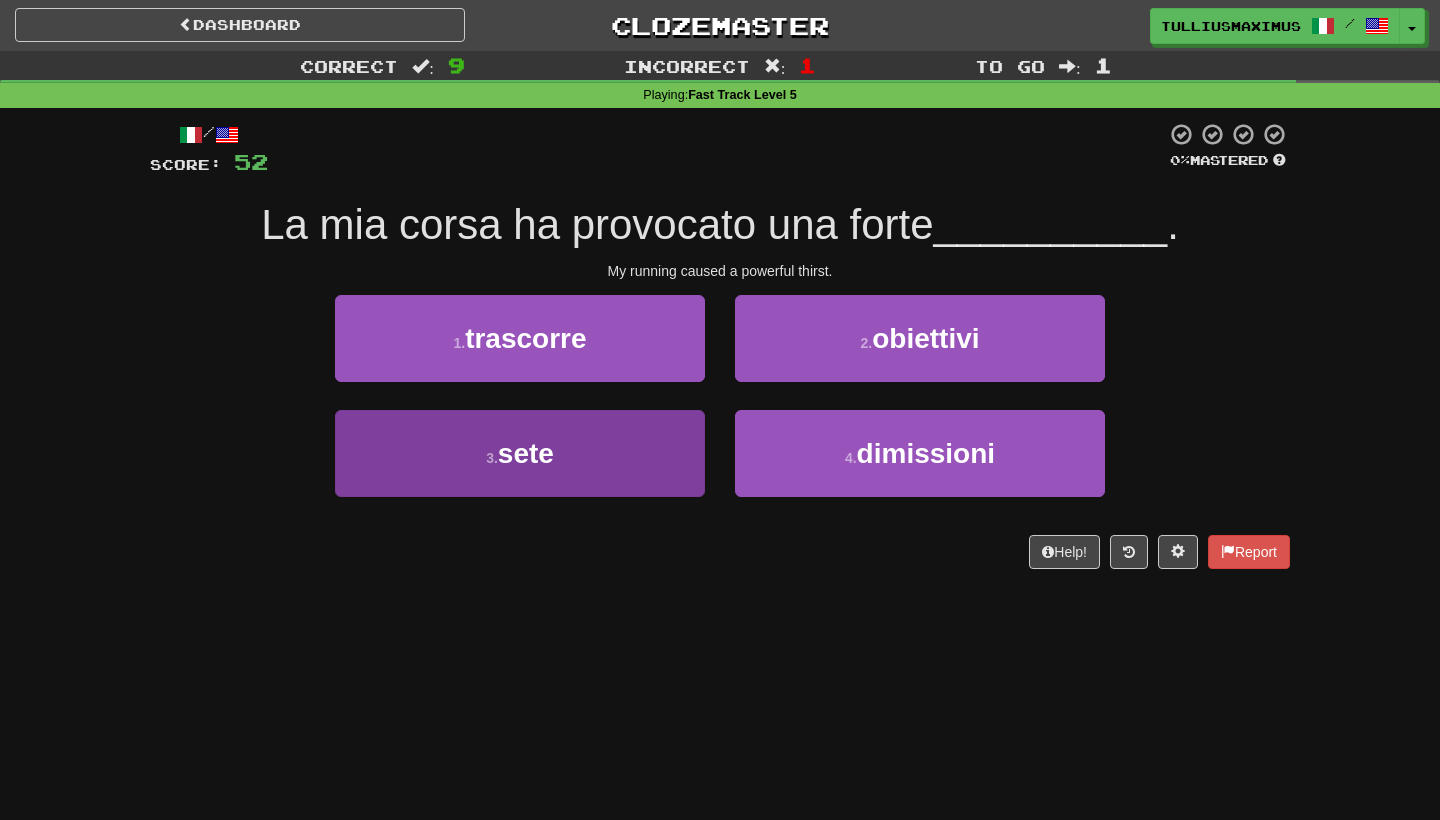 click on "3 .  sete" at bounding box center [520, 453] 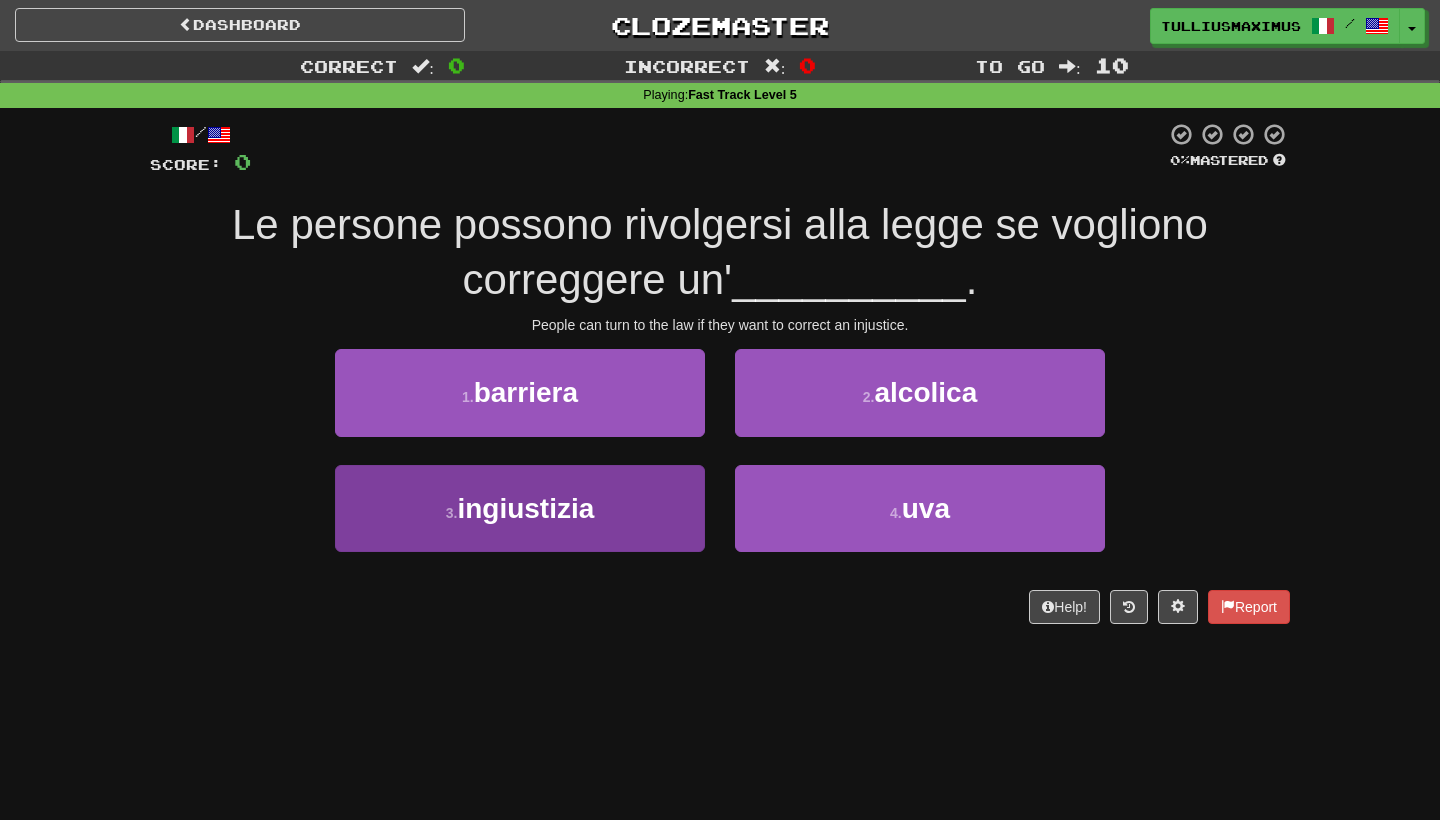 click on "3 .  ingiustizia" at bounding box center (520, 508) 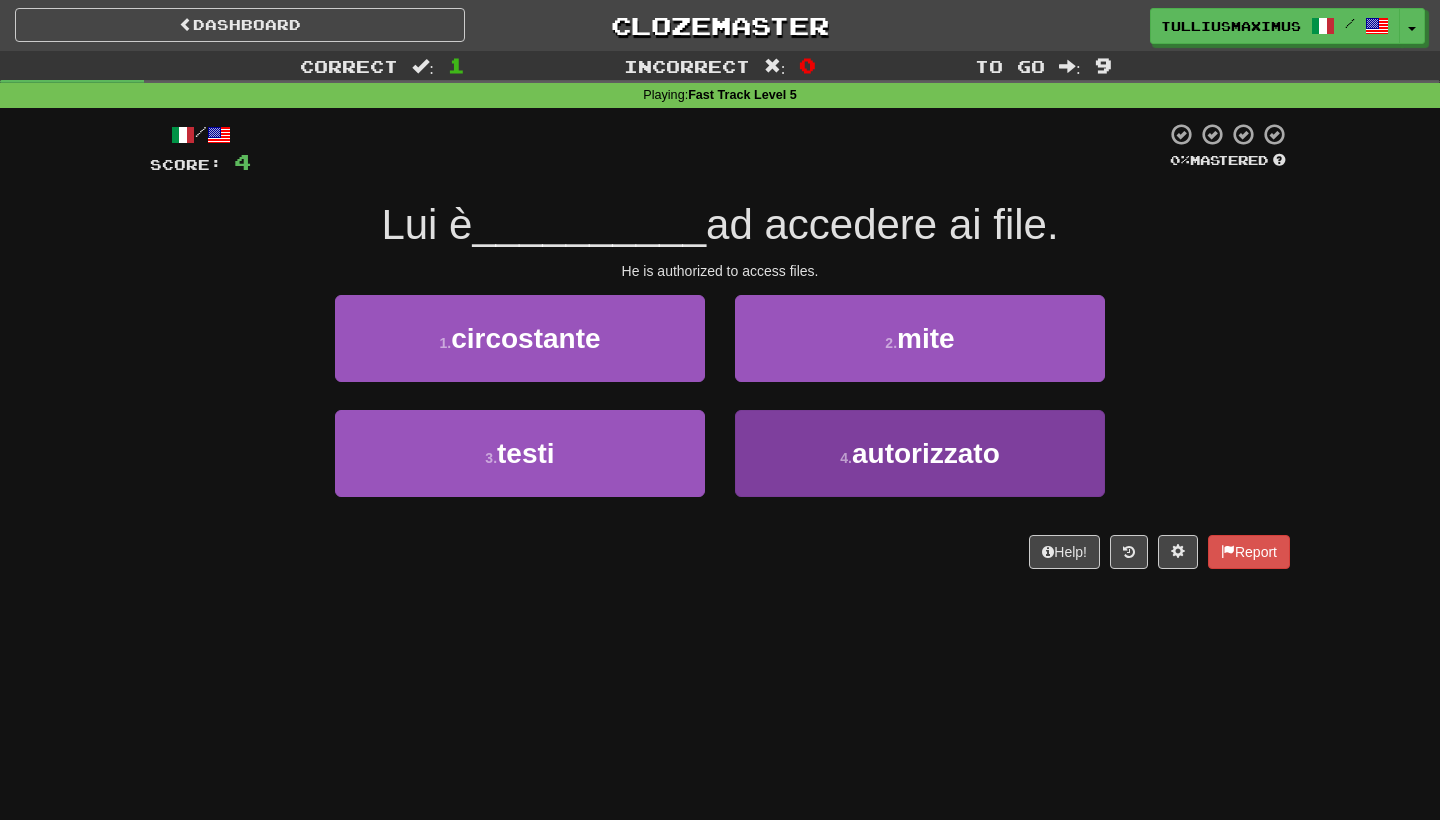 click on "4 .  autorizzato" at bounding box center (920, 453) 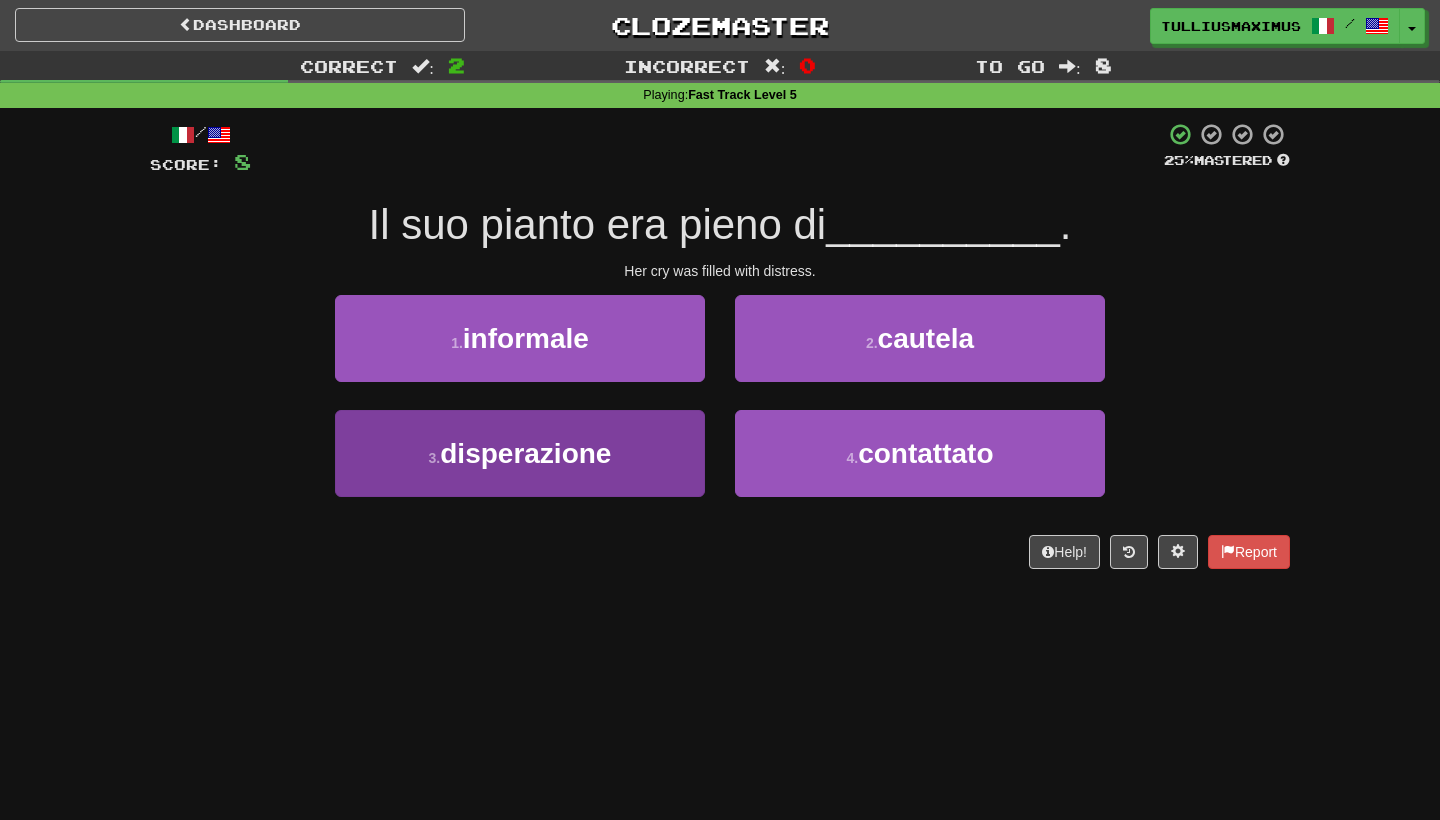 click on "3 .  disperazione" at bounding box center (520, 453) 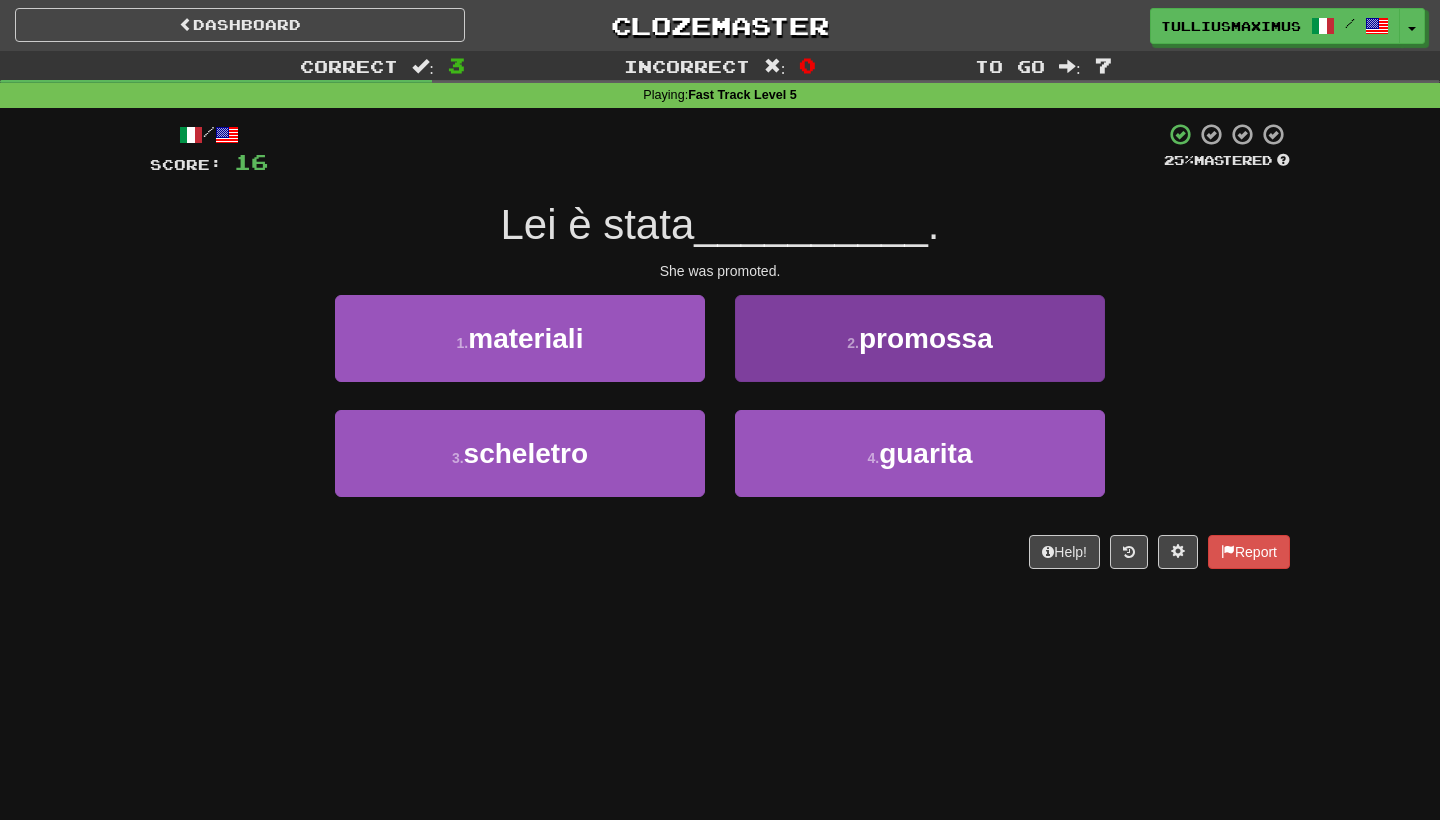 click on "2 .  promossa" at bounding box center [920, 338] 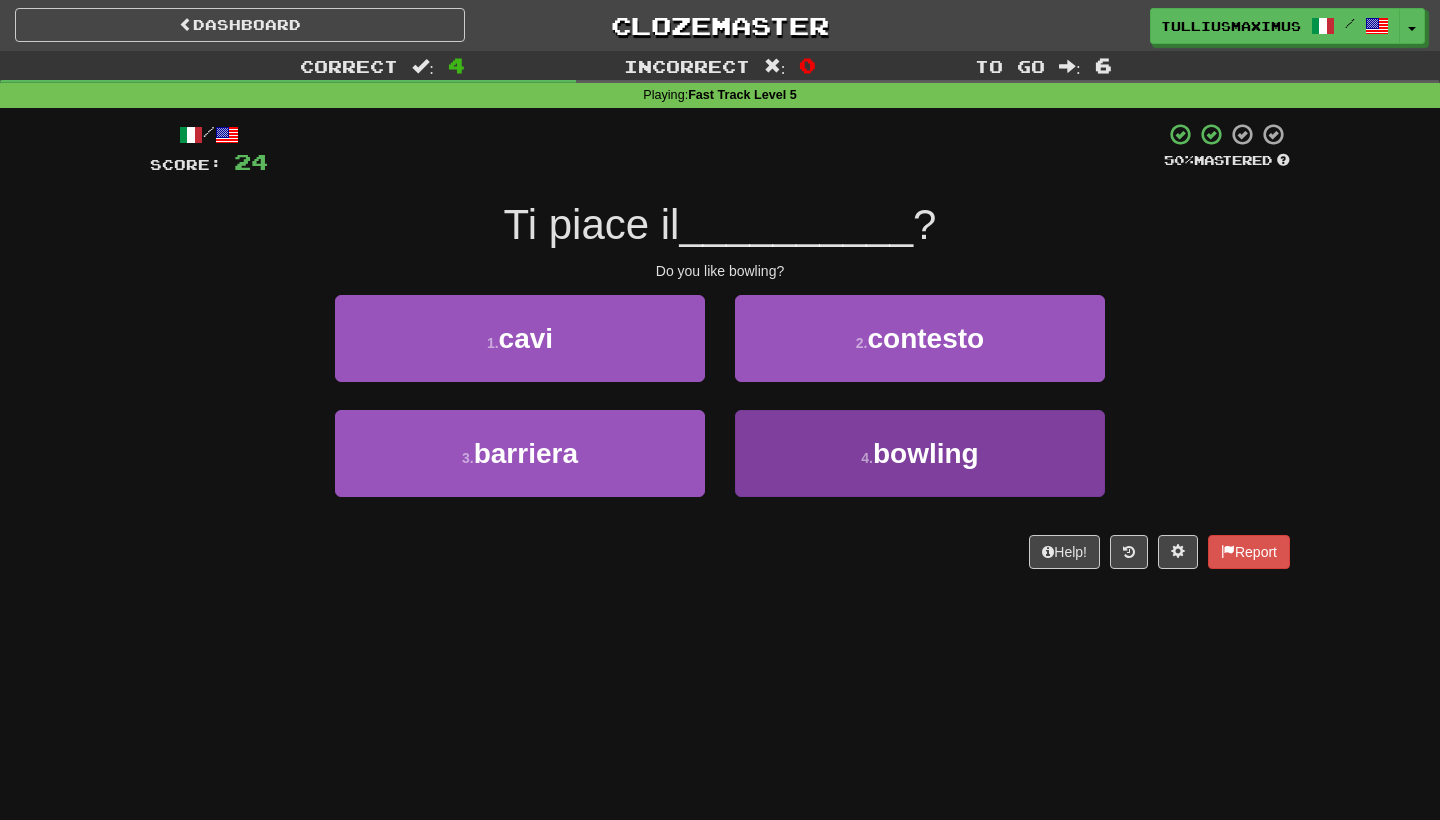 click on "4 .  bowling" at bounding box center (920, 453) 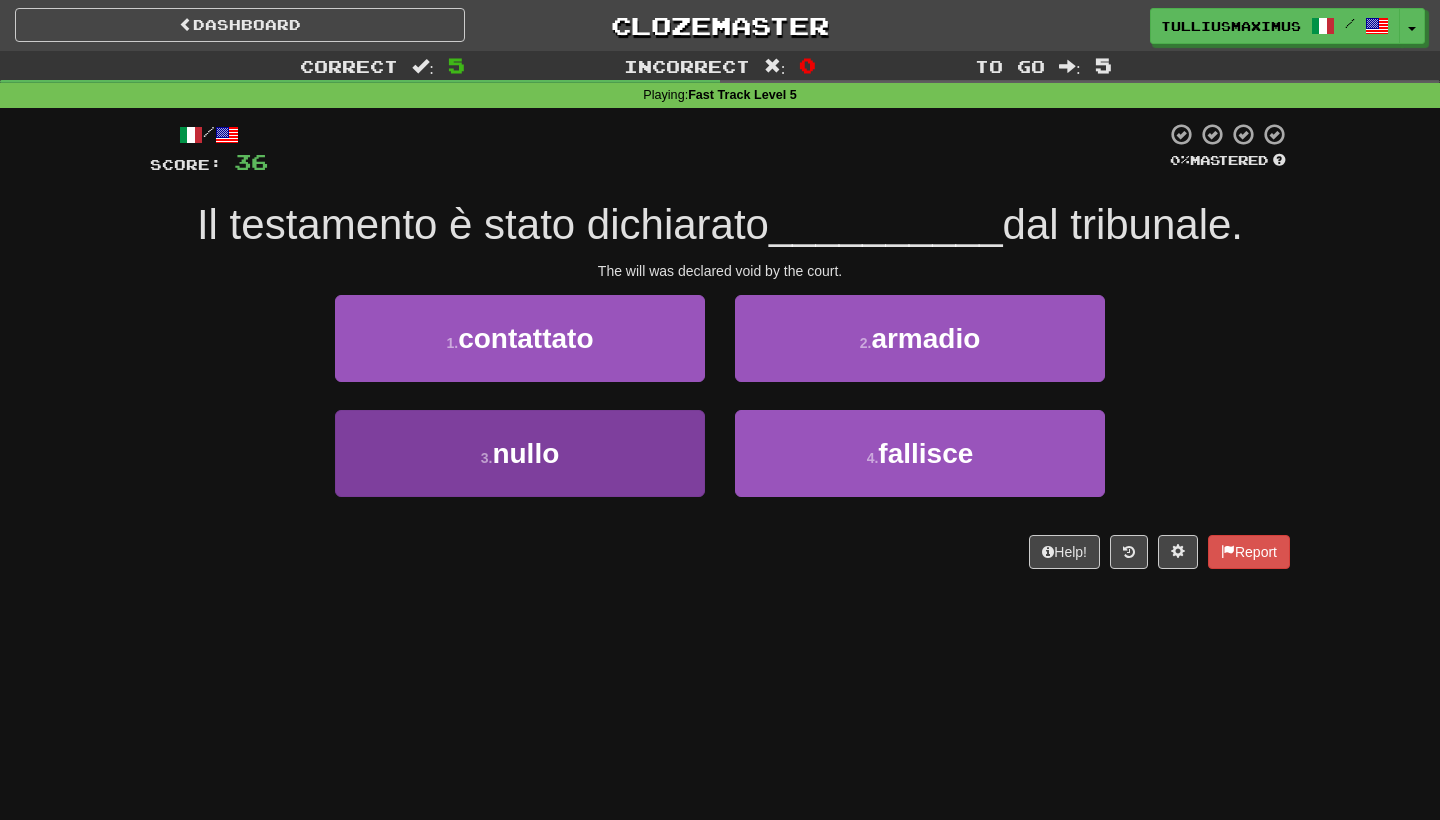 click on "3 .  nullo" at bounding box center [520, 453] 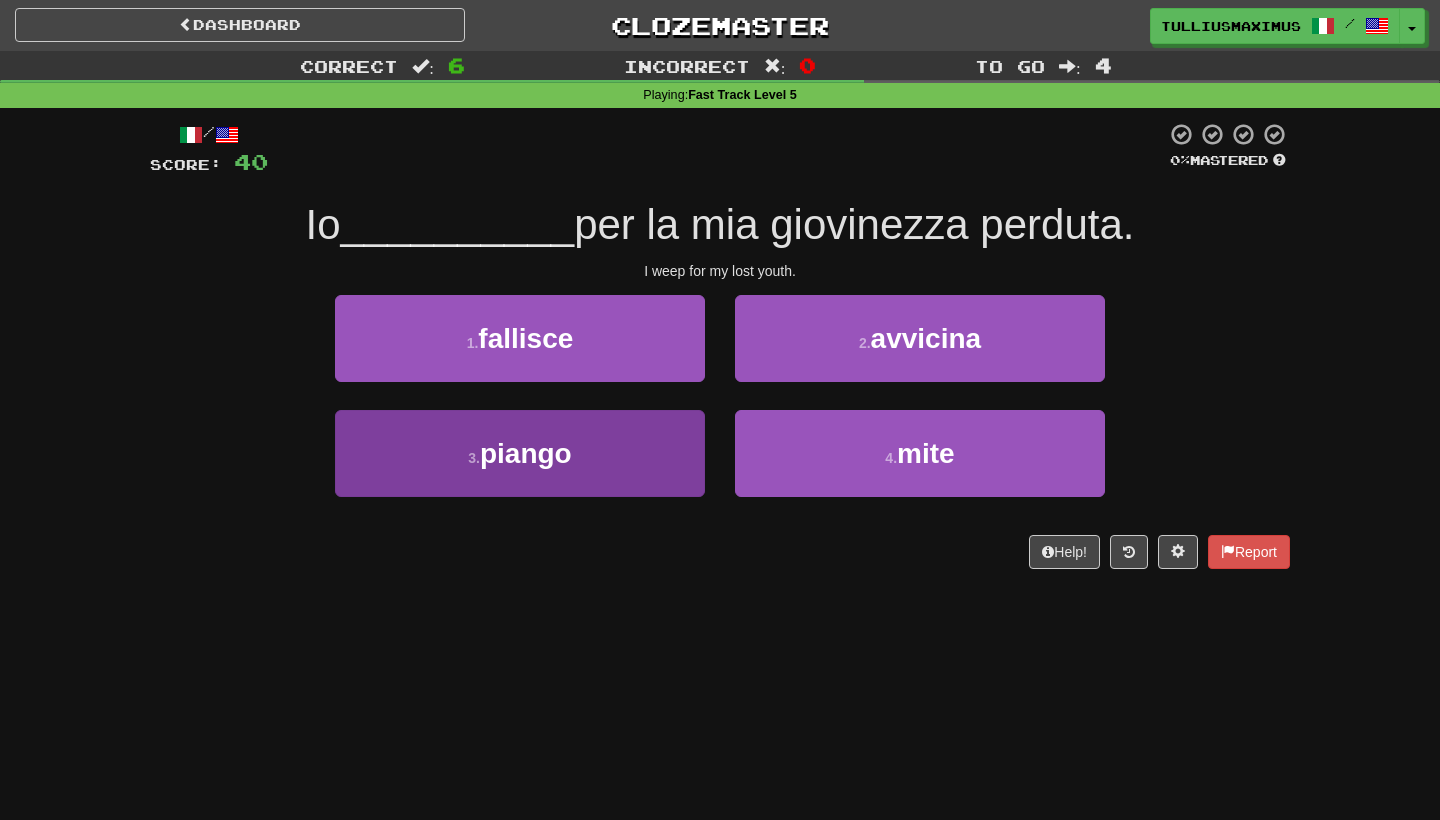 click on "3 .  piango" at bounding box center [520, 453] 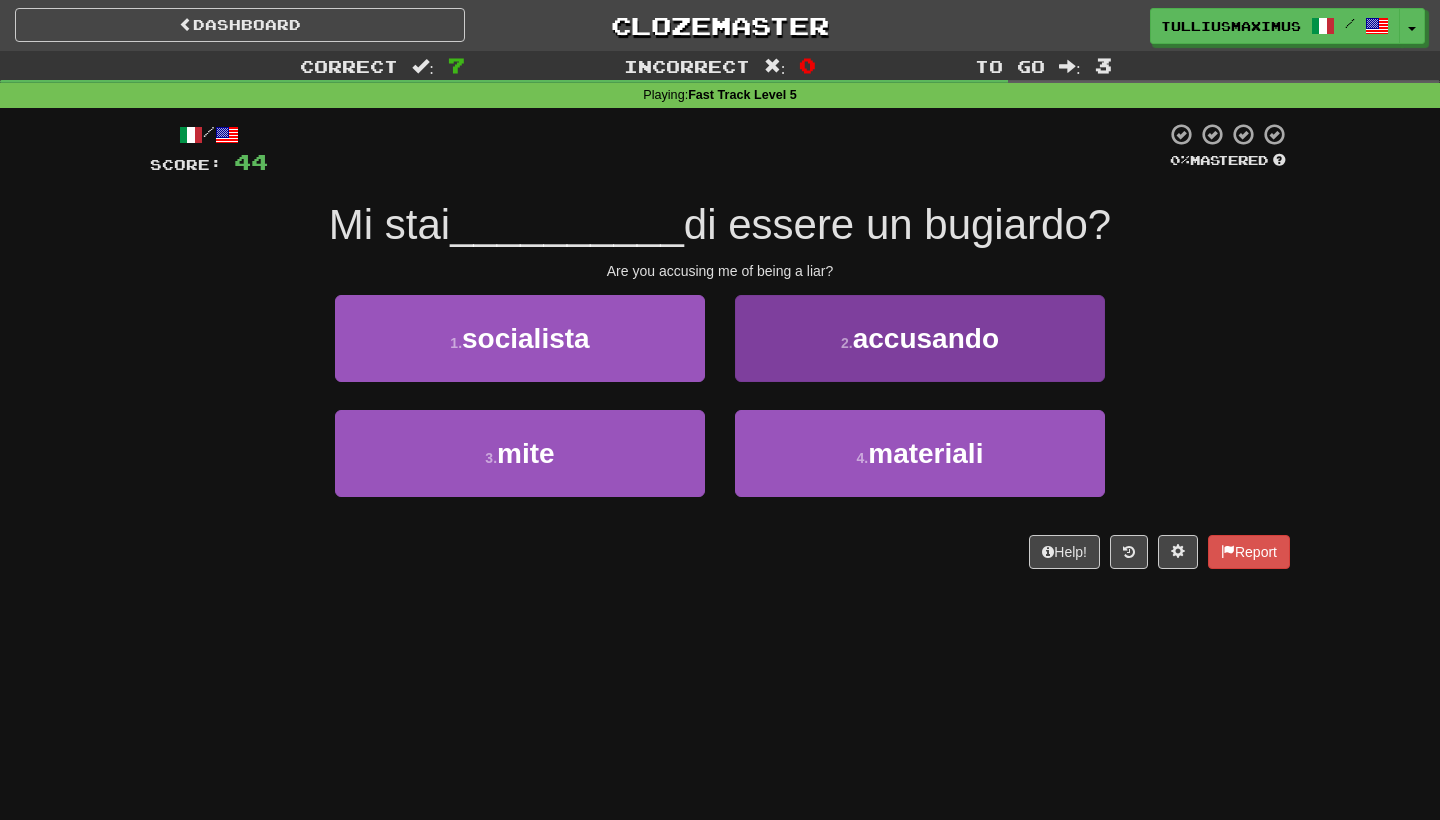 click on "2 .  accusando" at bounding box center [920, 338] 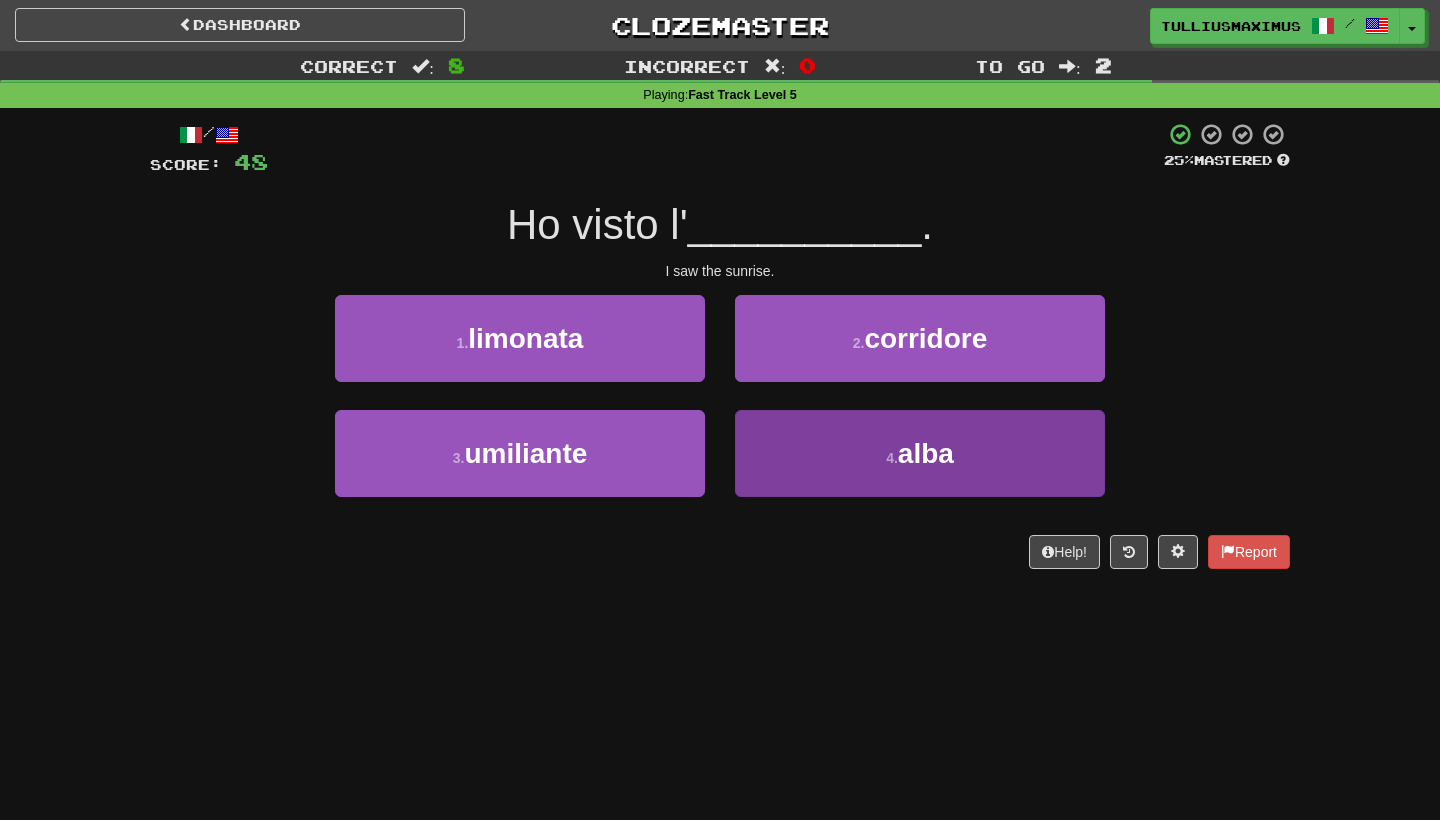 click on "4 .  alba" at bounding box center [920, 453] 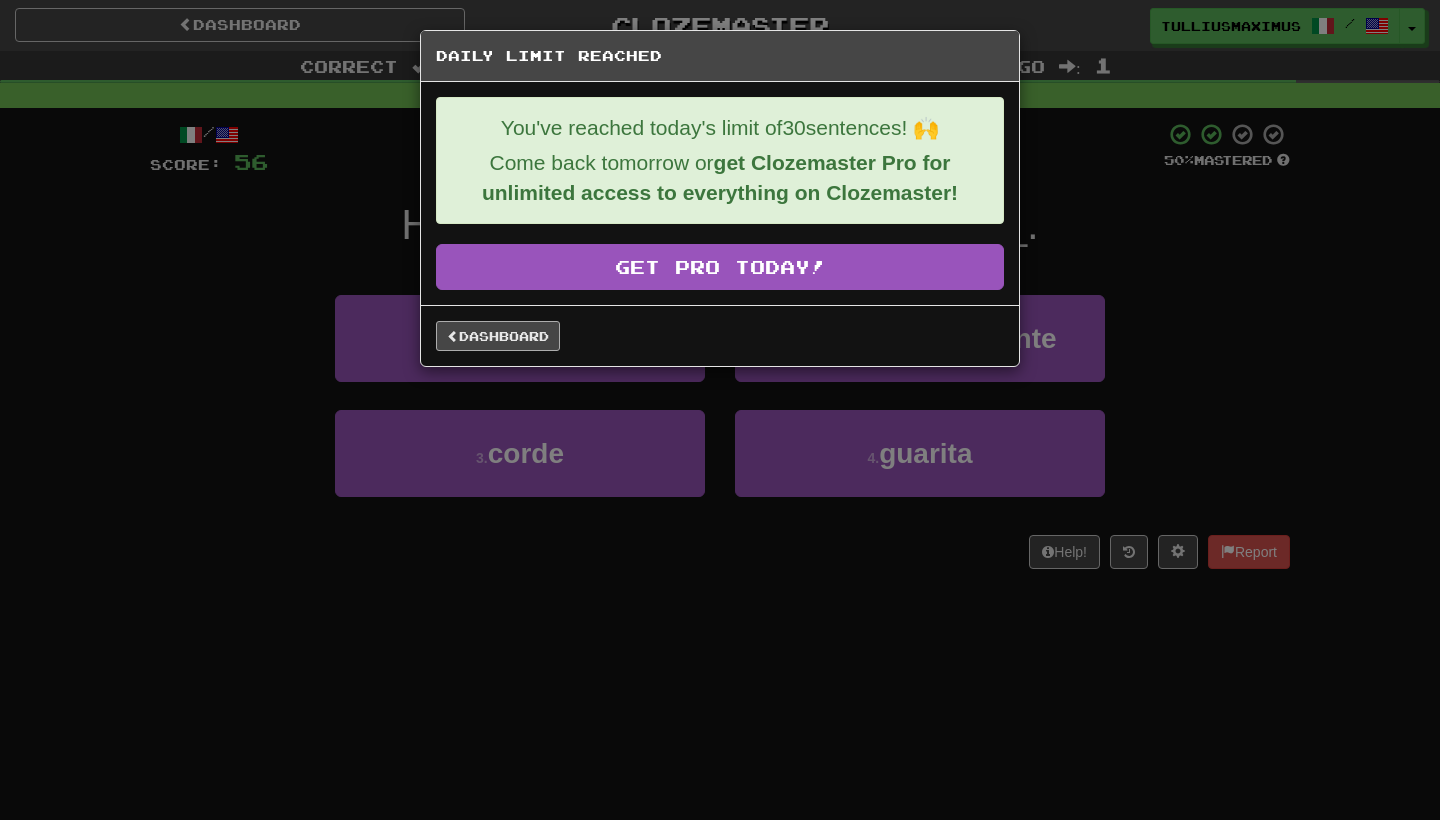 click on "Dashboard" at bounding box center (498, 336) 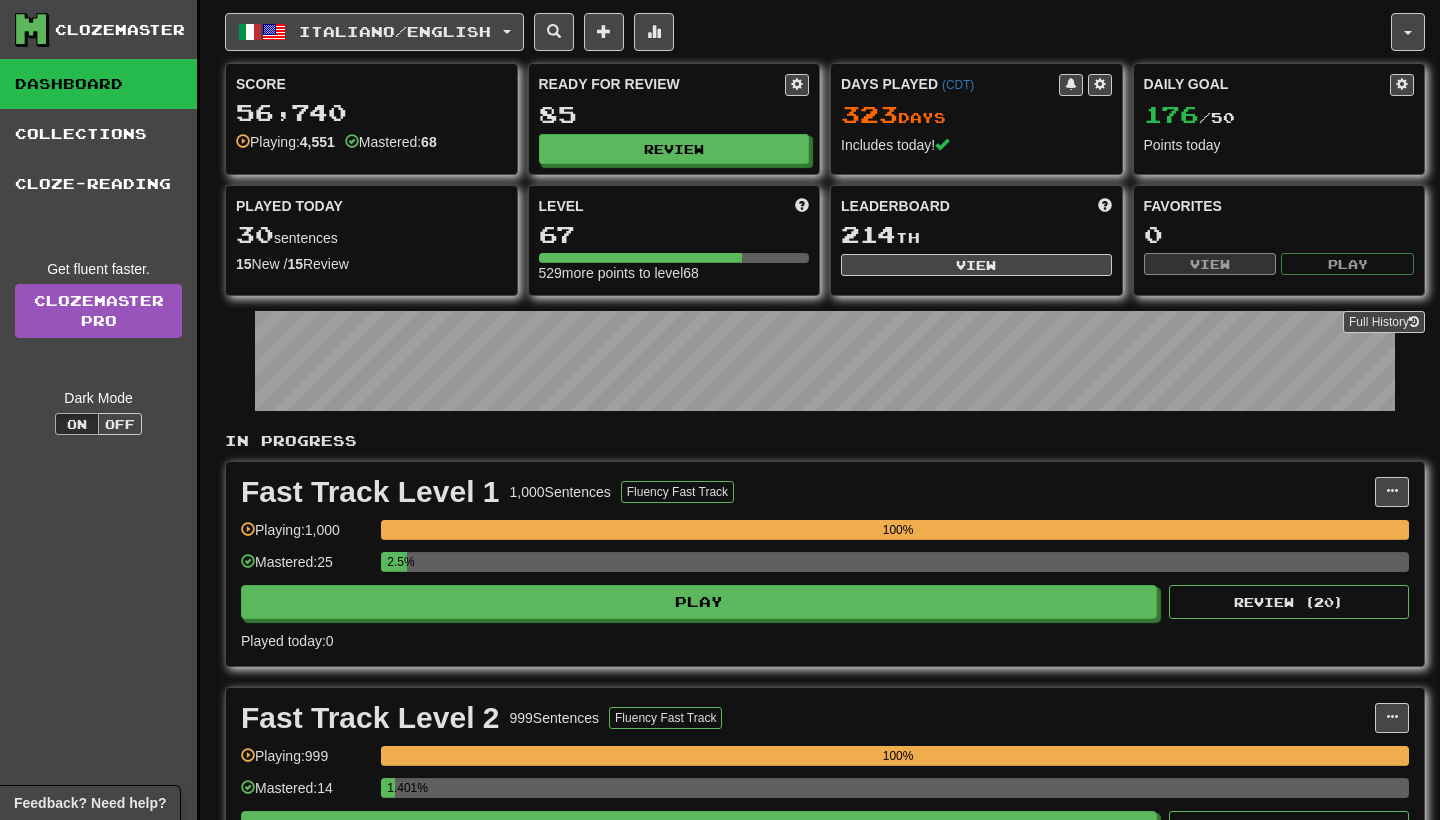 scroll, scrollTop: 0, scrollLeft: 0, axis: both 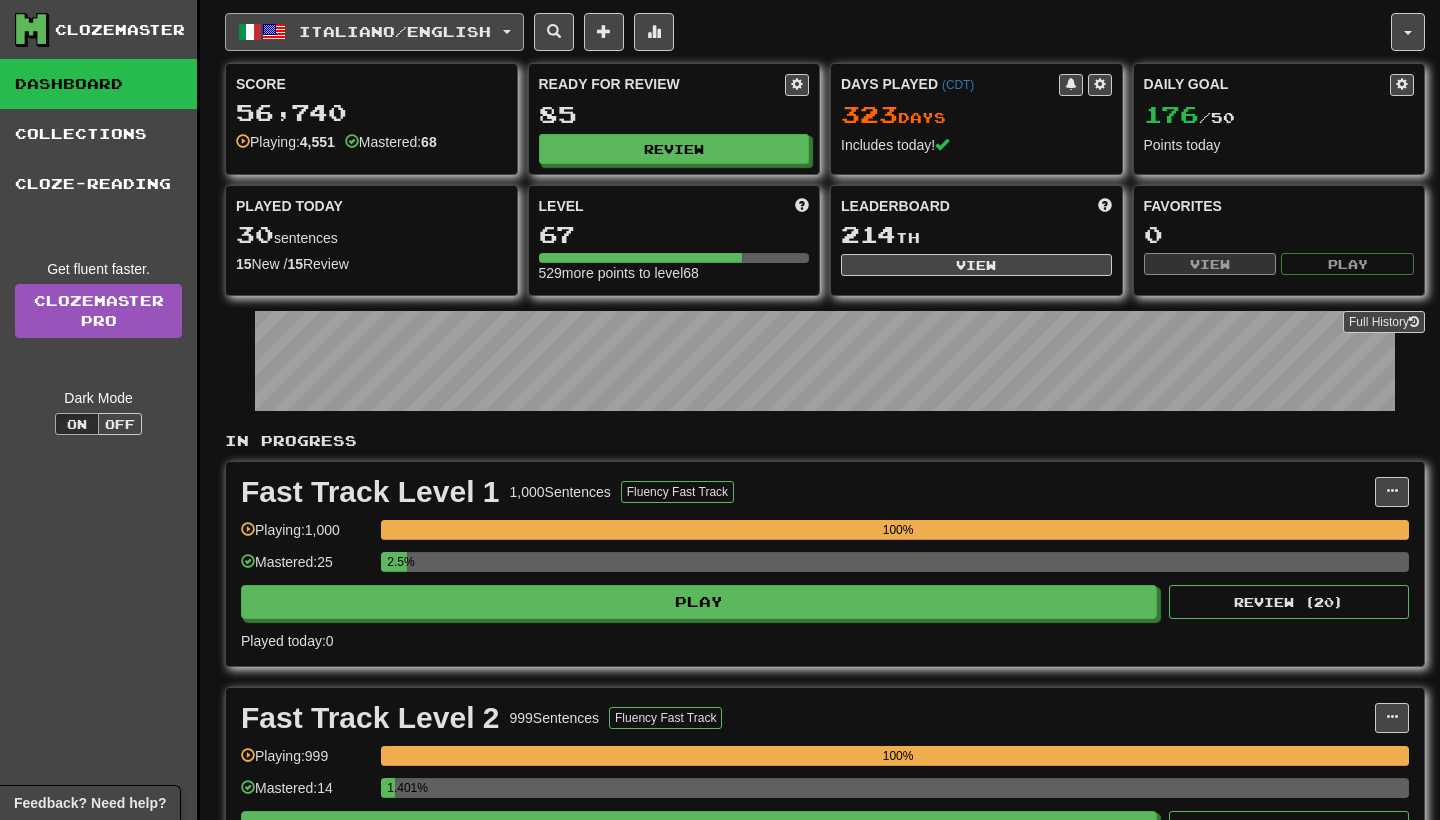 click on "Italiano  /  English" at bounding box center (395, 31) 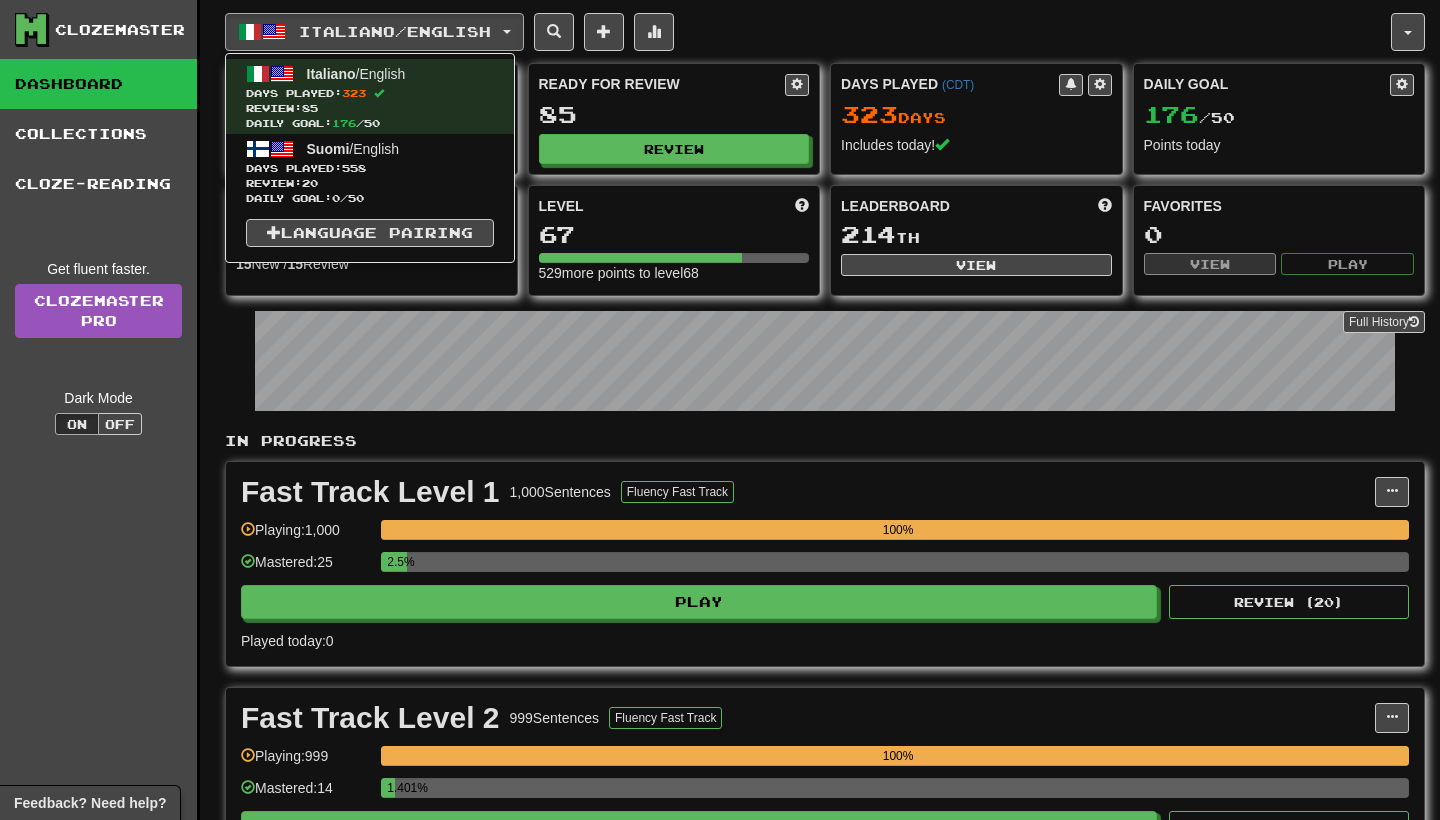 click on "Suomi  /  English" at bounding box center (353, 149) 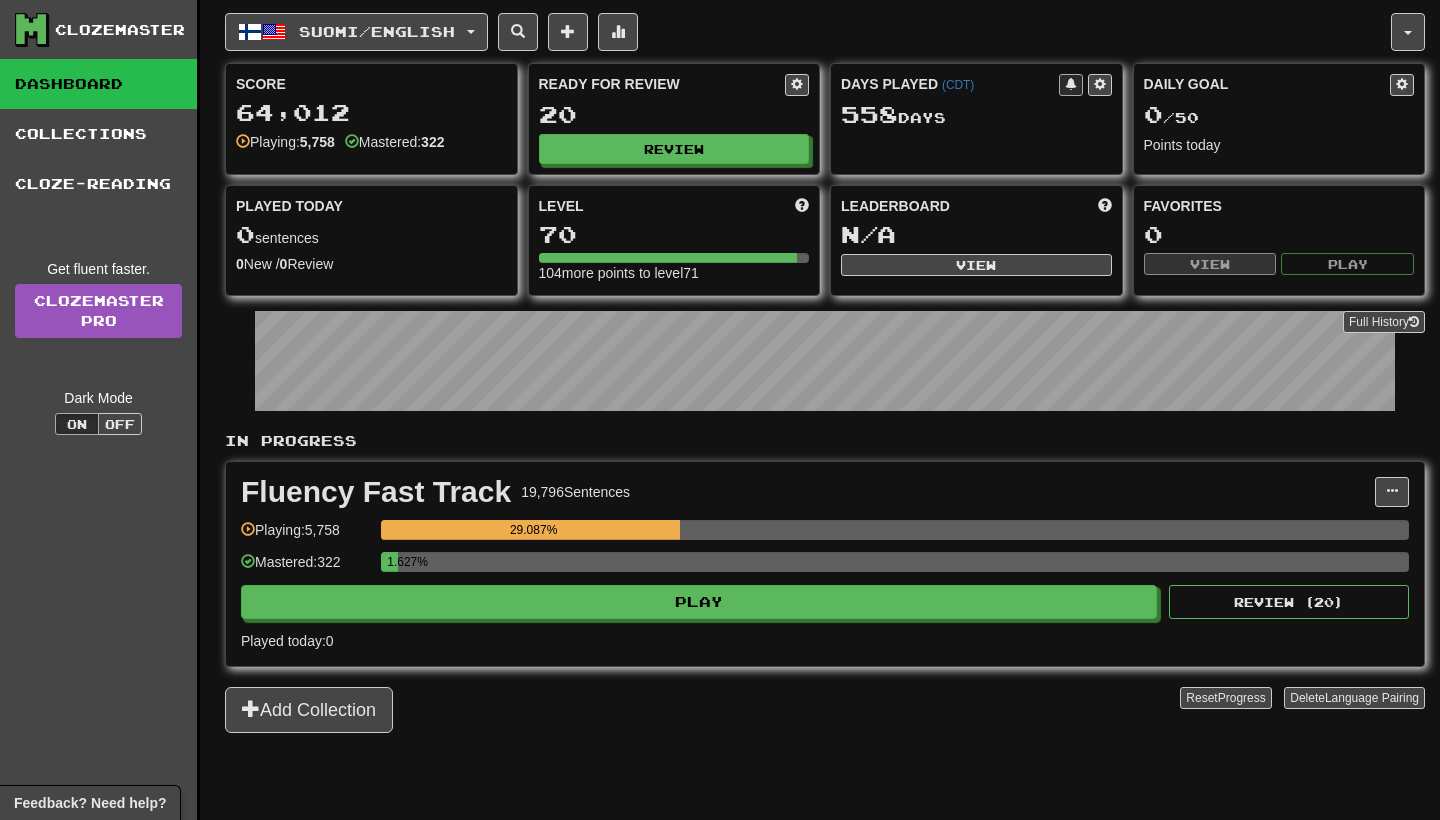 scroll, scrollTop: 0, scrollLeft: 0, axis: both 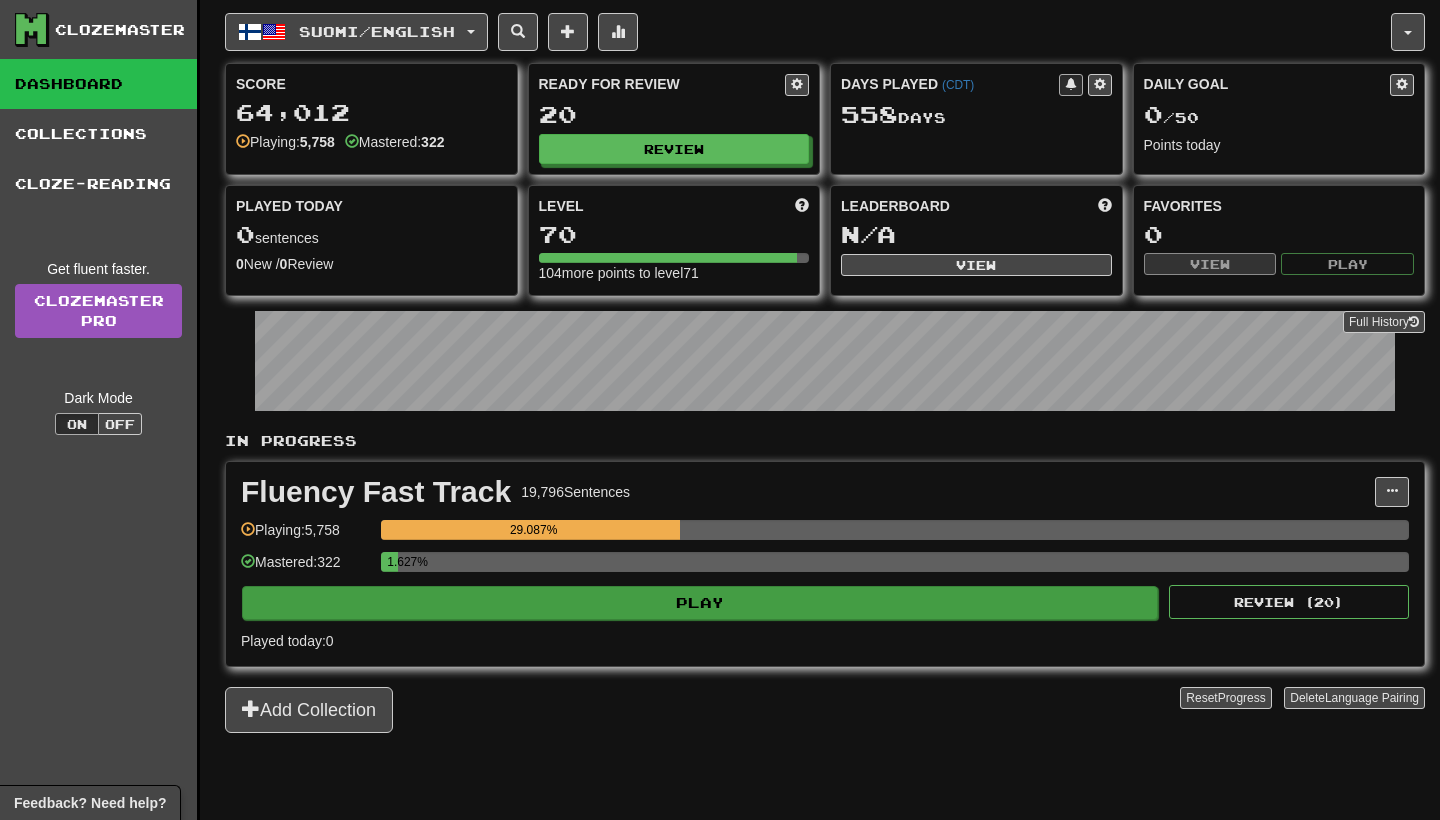 click on "Play" at bounding box center [700, 603] 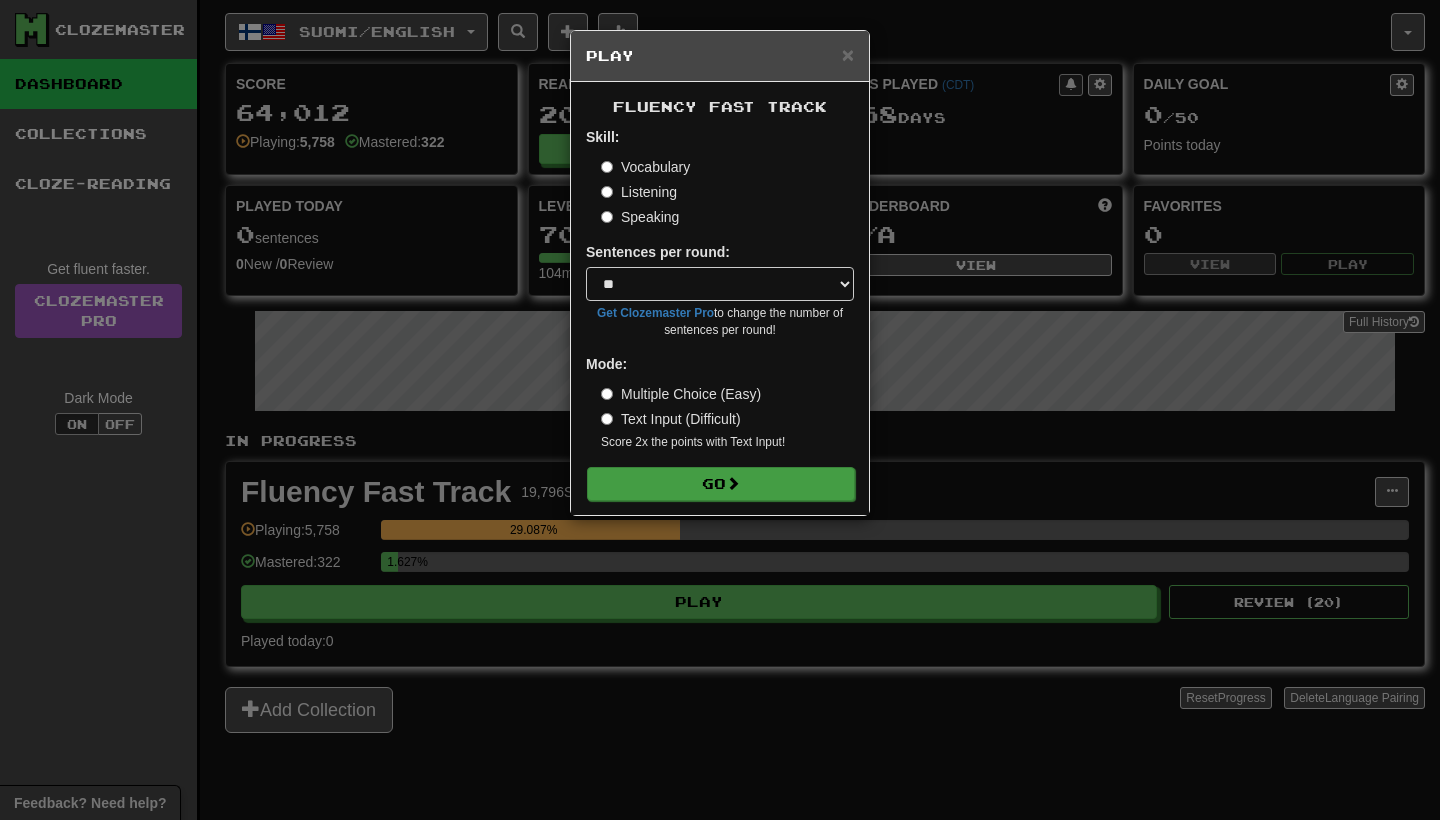 click on "Go" at bounding box center [721, 484] 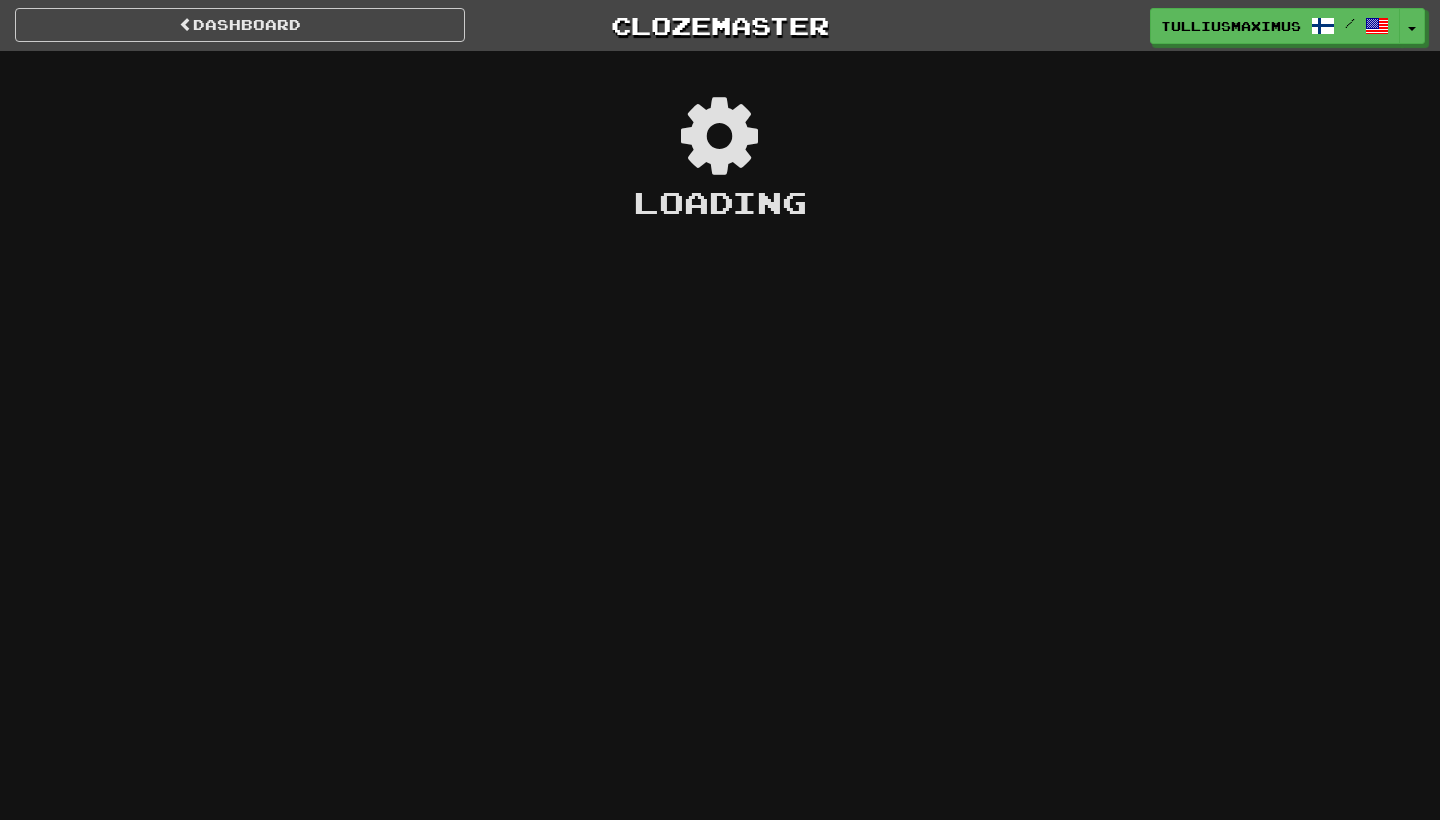 scroll, scrollTop: 0, scrollLeft: 0, axis: both 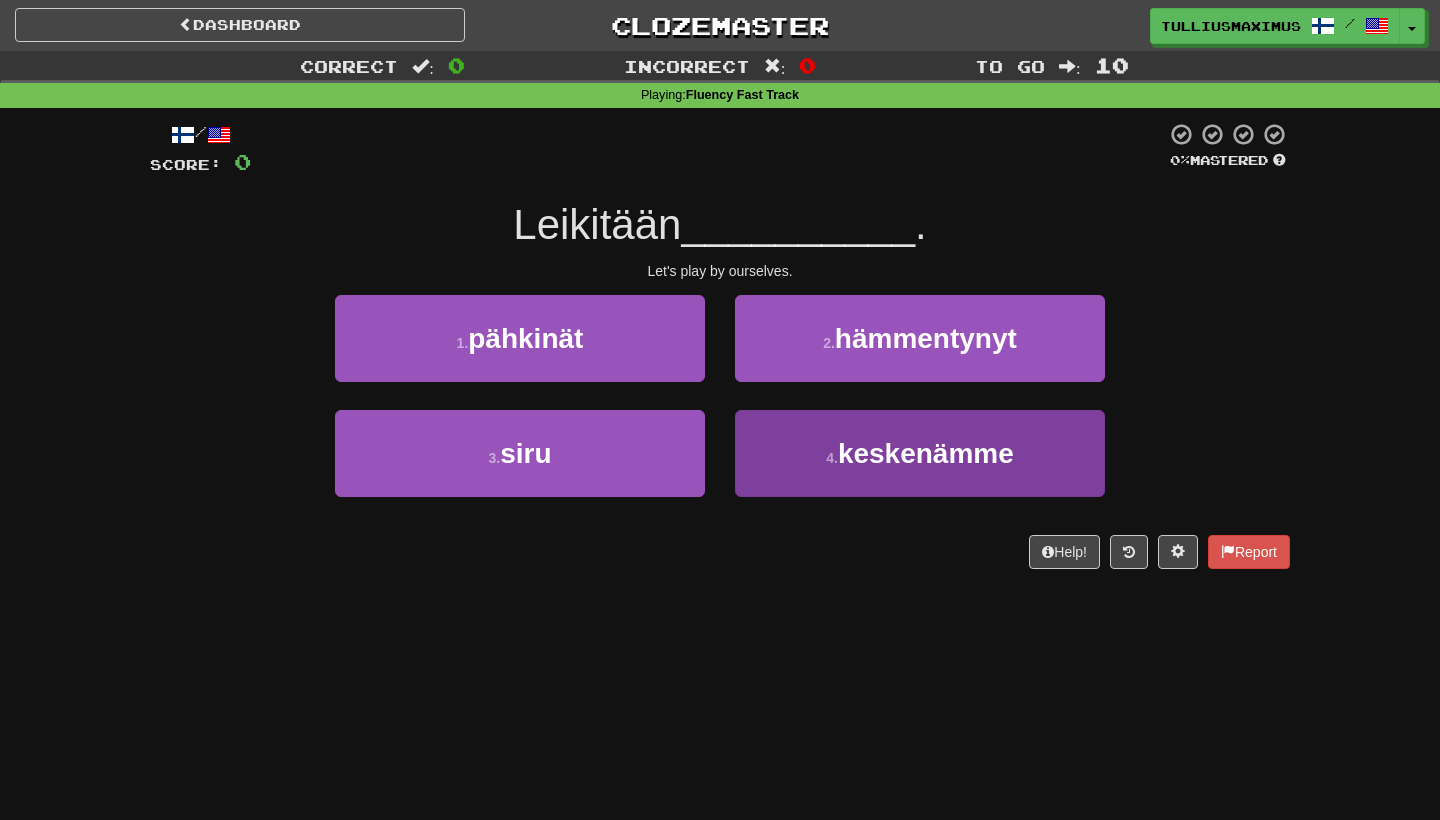 click on "4 .  keskenämme" at bounding box center (920, 453) 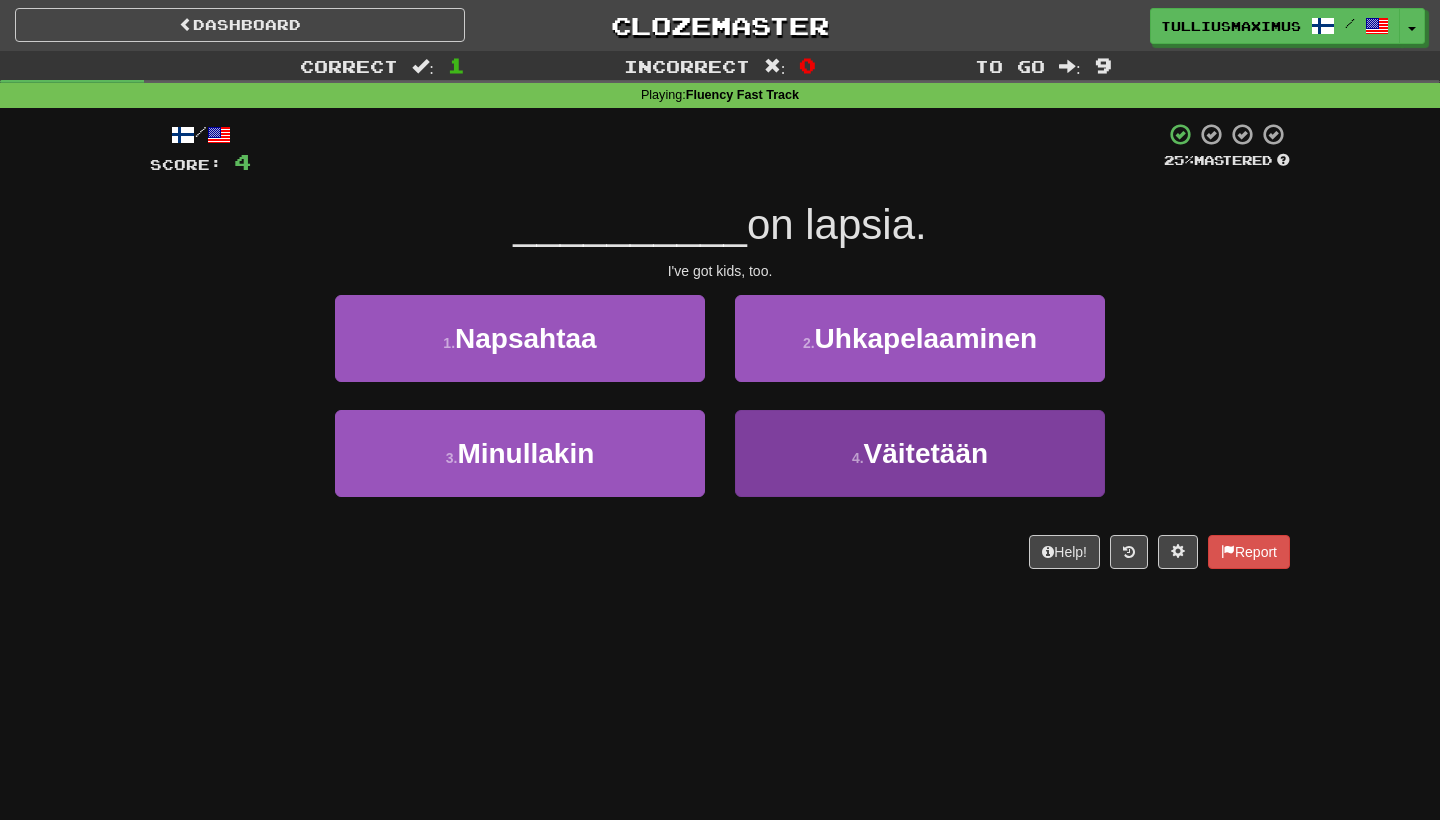 click on "4 .  Väitetään" at bounding box center (920, 453) 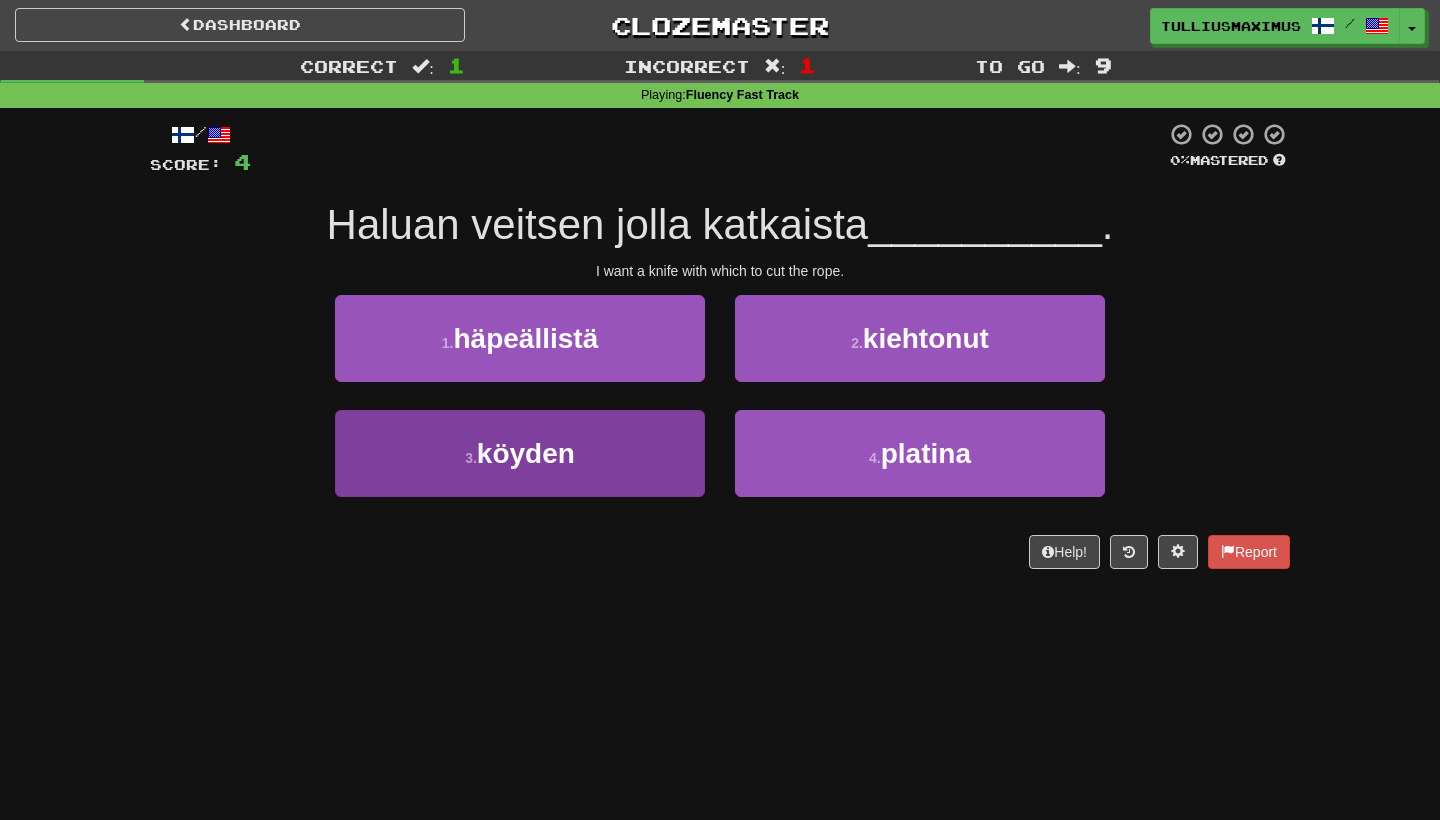 click on "3 .  köyden" at bounding box center (520, 453) 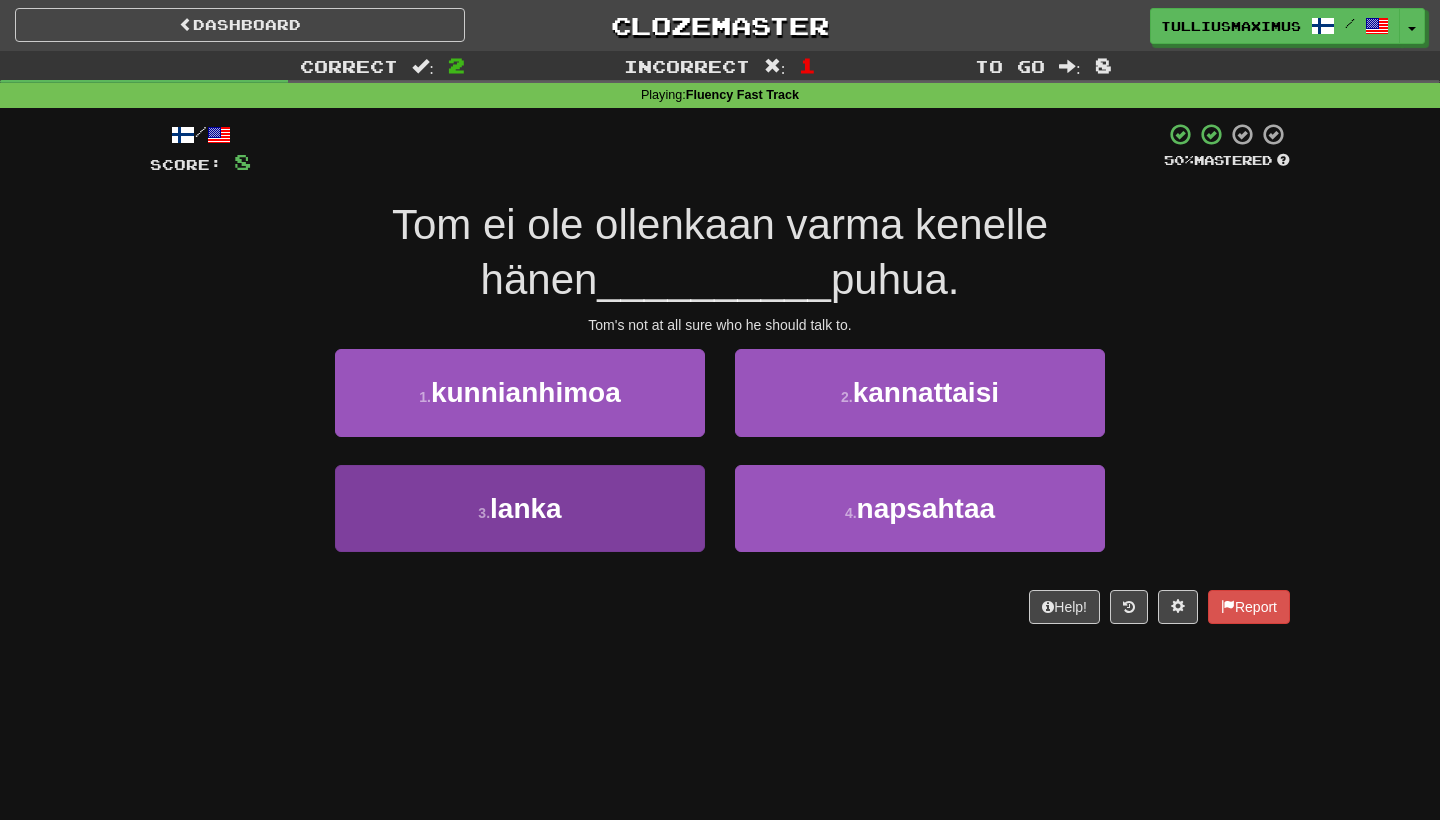 click on "3 .  lanka" at bounding box center [520, 508] 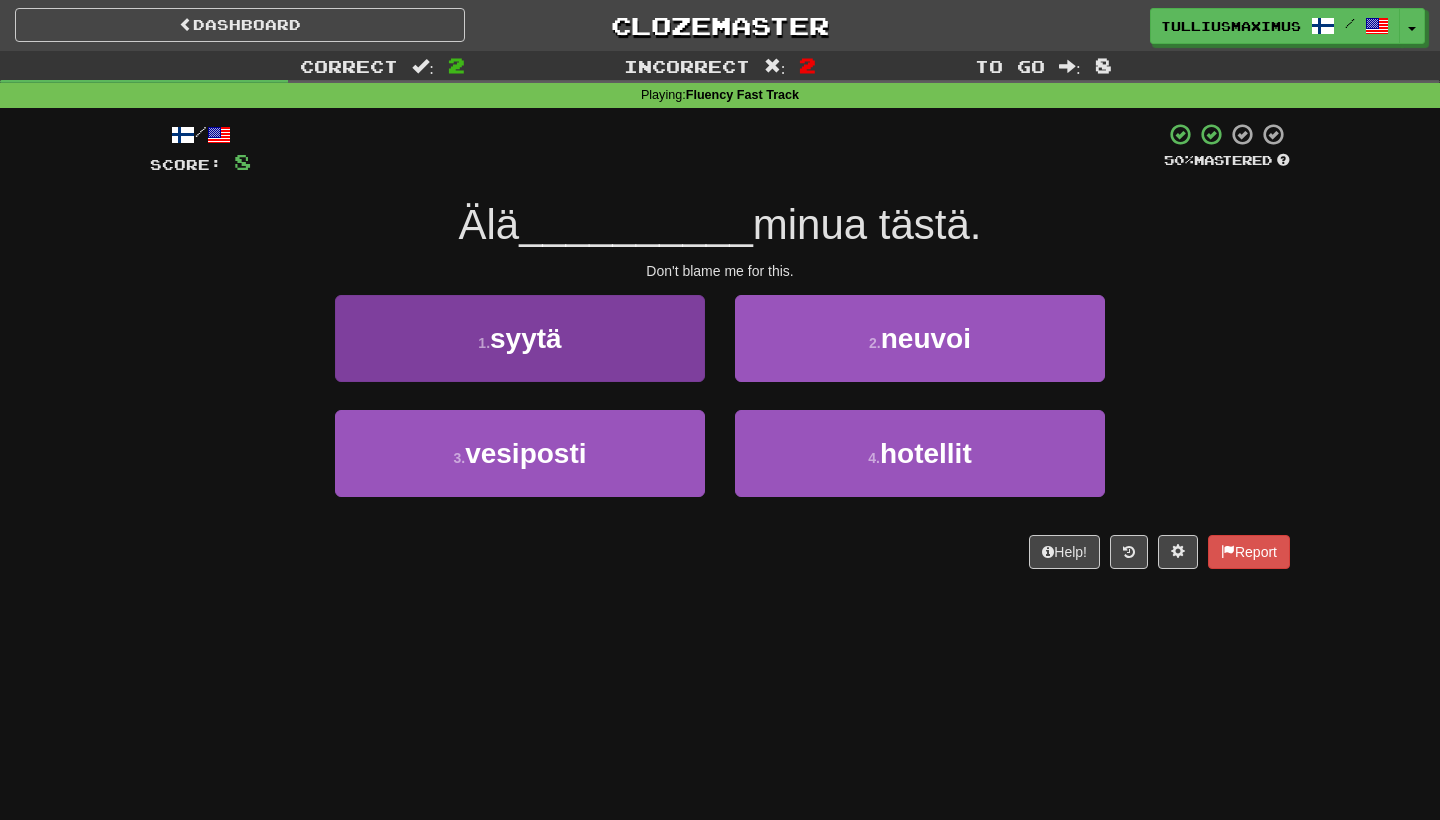 click on "1 .  syytä" at bounding box center [520, 338] 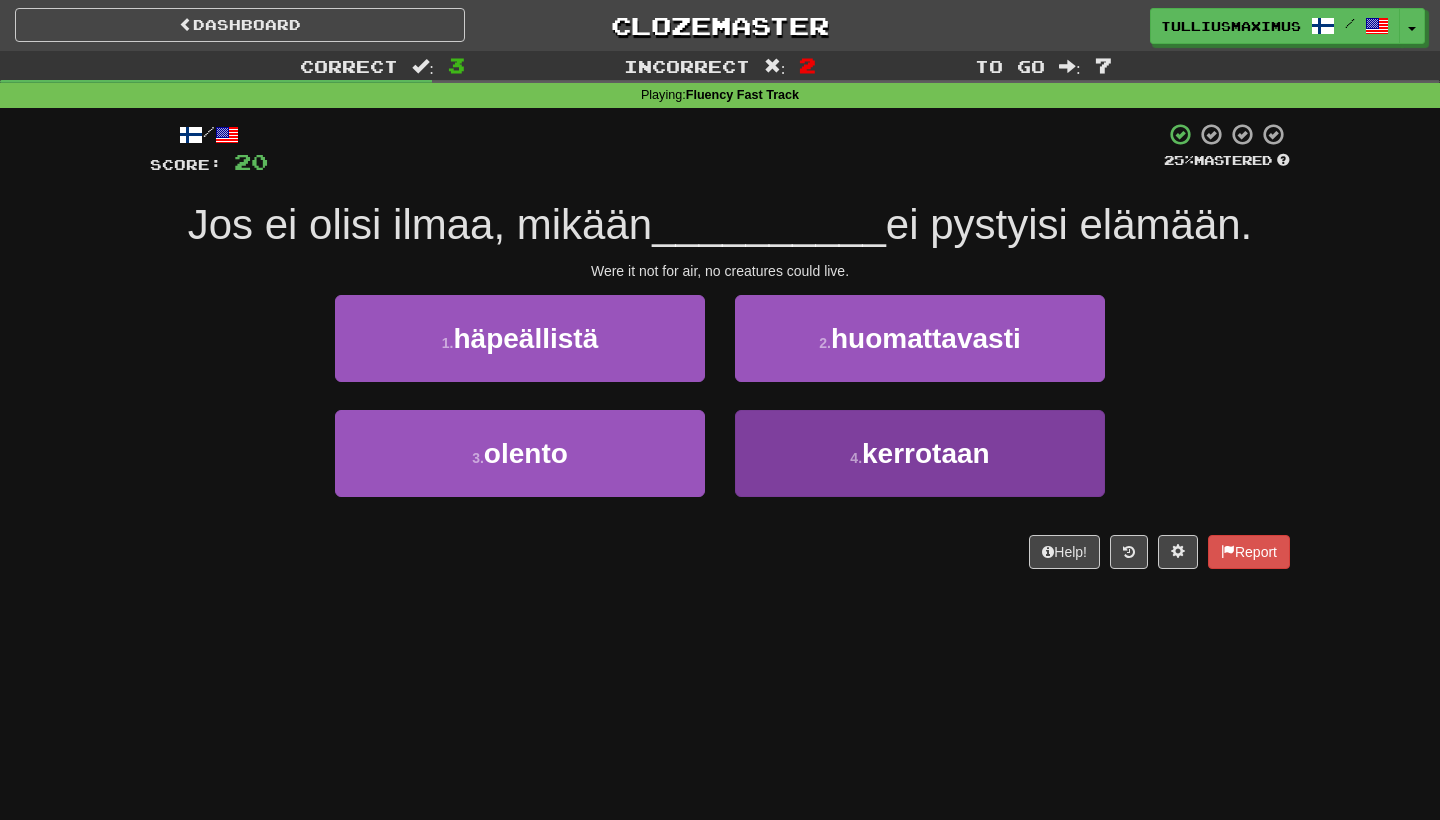 click on "4 .  kerrotaan" at bounding box center [920, 453] 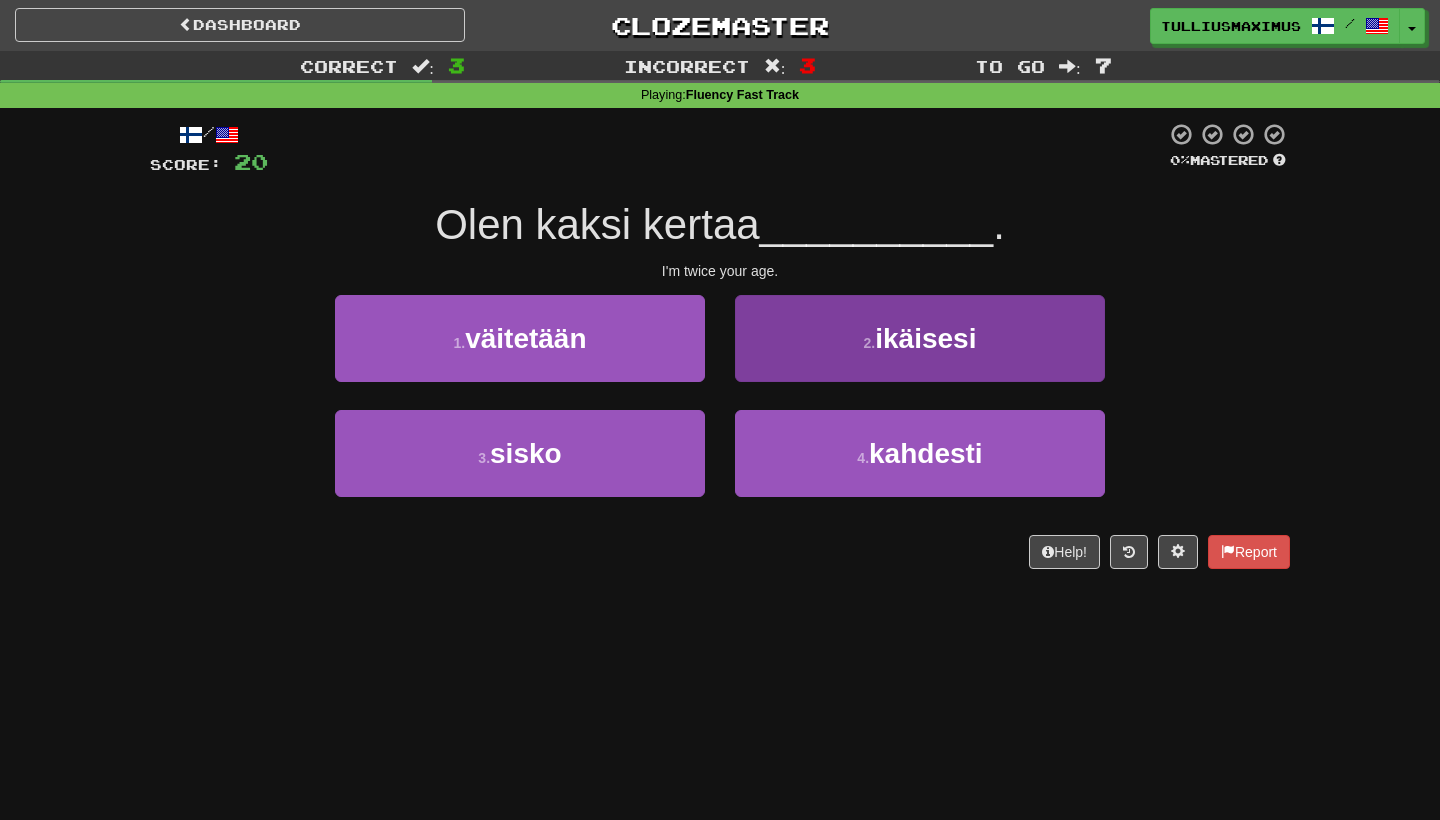 click on "2 .  ikäisesi" at bounding box center [920, 338] 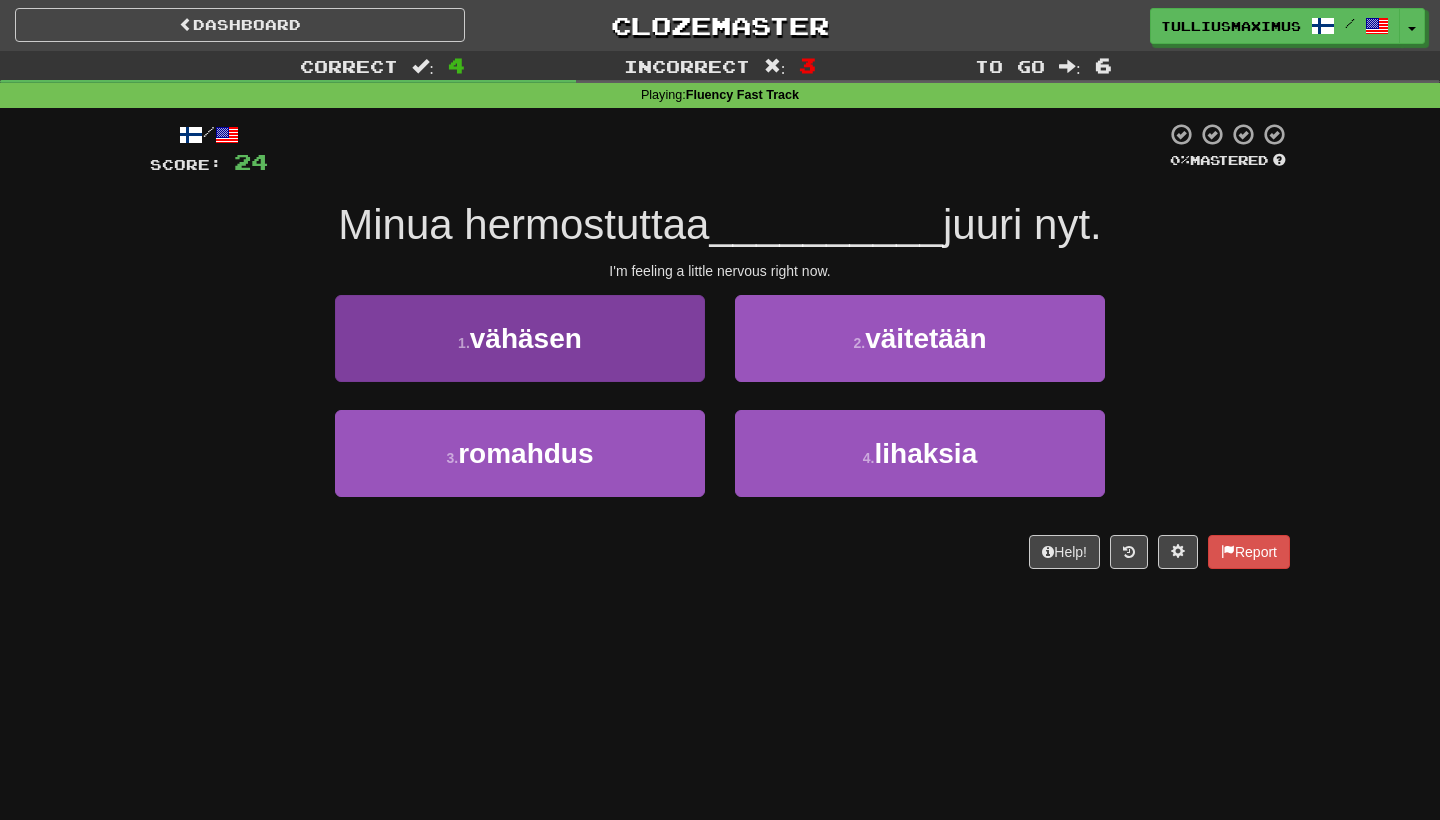 click on "1 .  vähäsen" at bounding box center (520, 338) 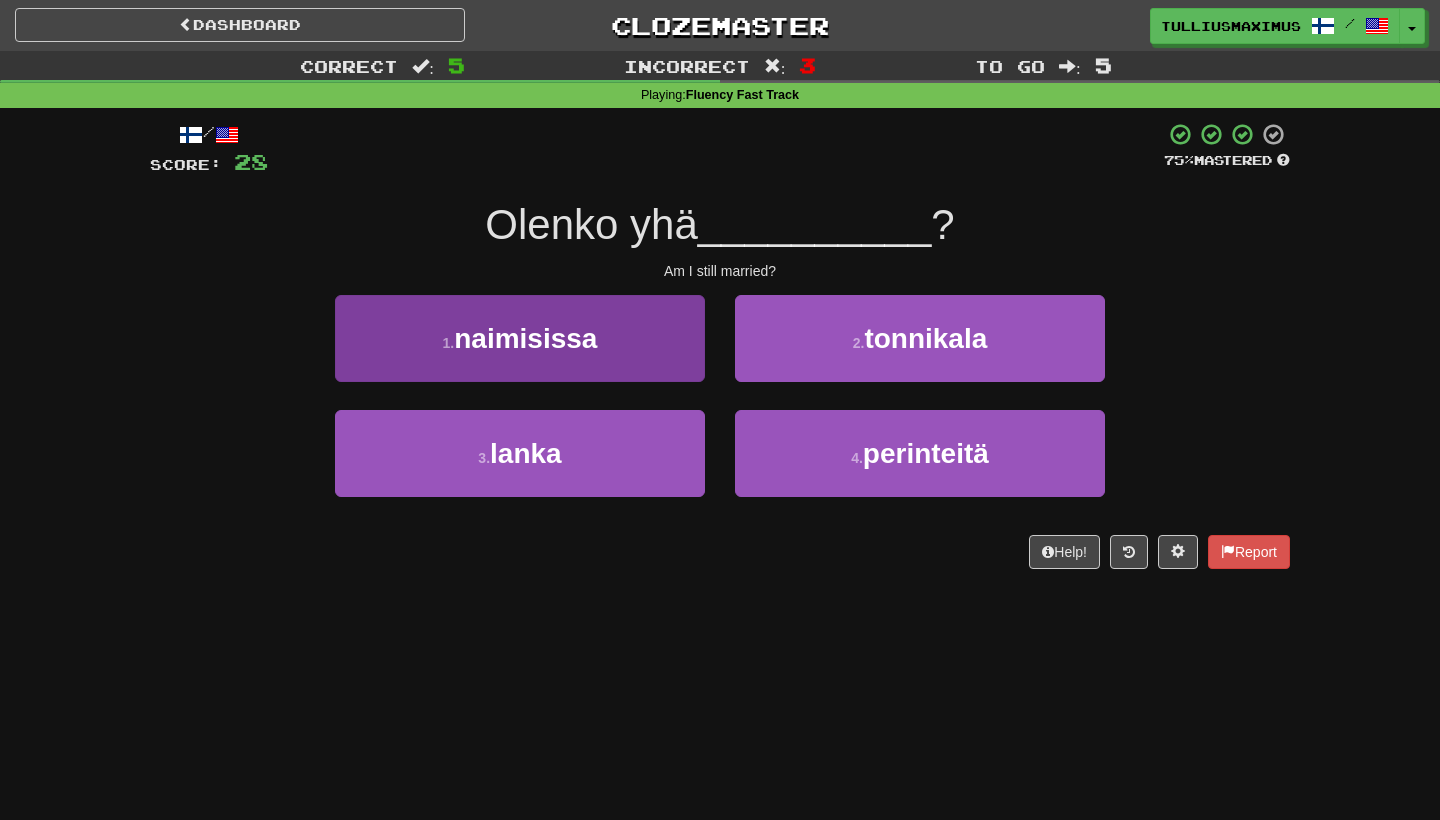 click on "1 .  naimisissa" at bounding box center [520, 338] 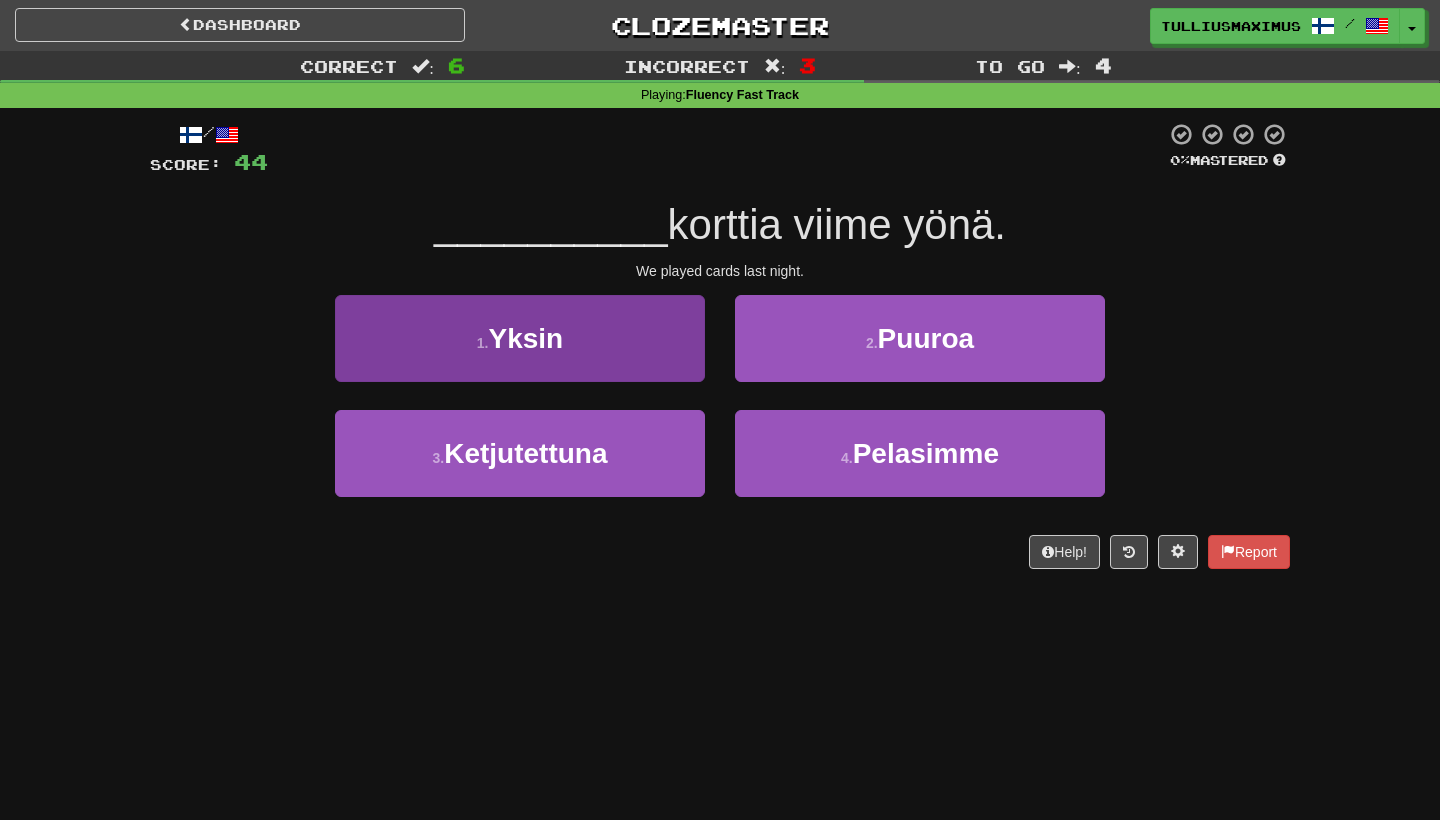 click on "1 .  Yksin" at bounding box center (520, 338) 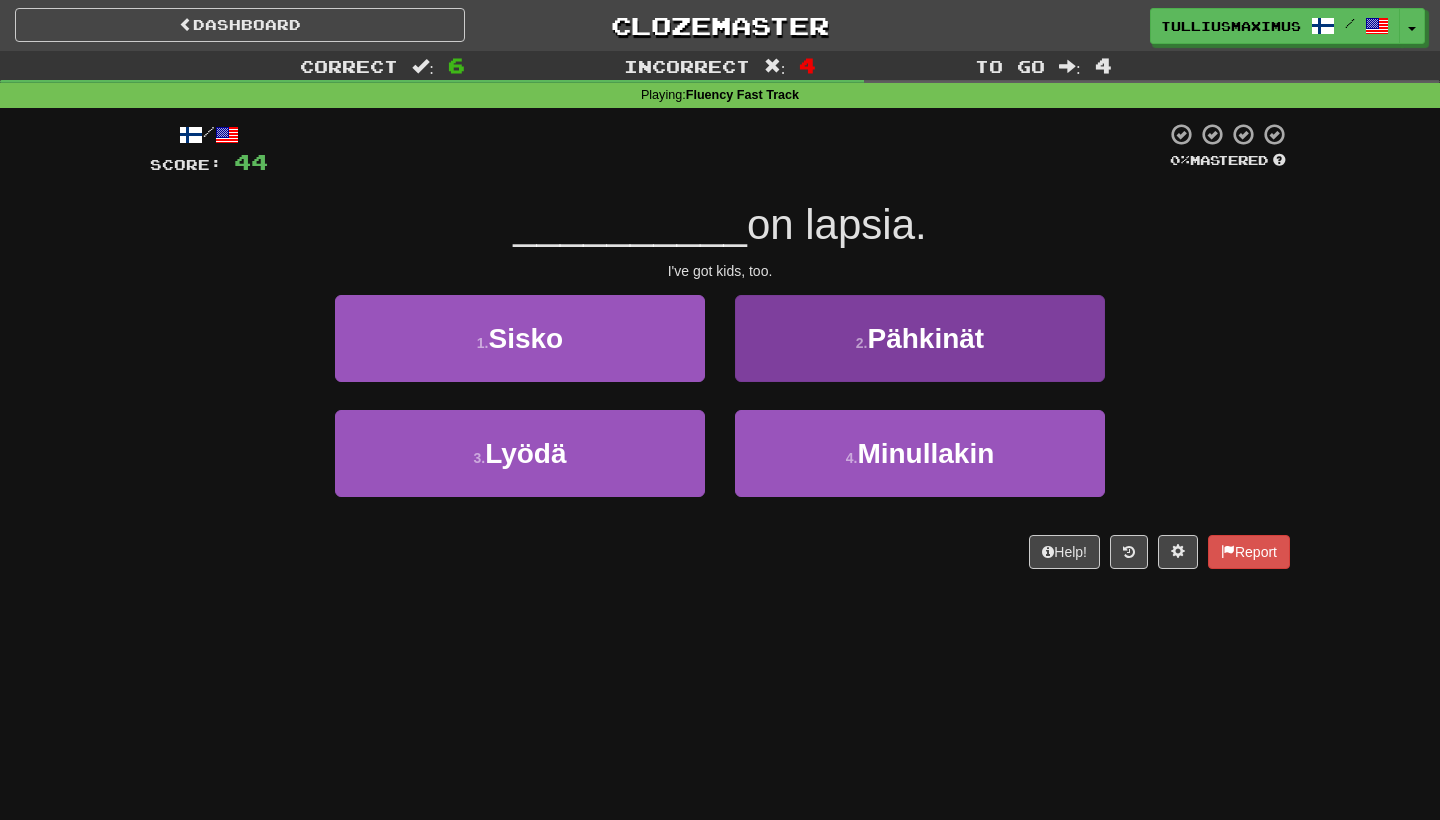 click on "4 .  Minullakin" at bounding box center [920, 453] 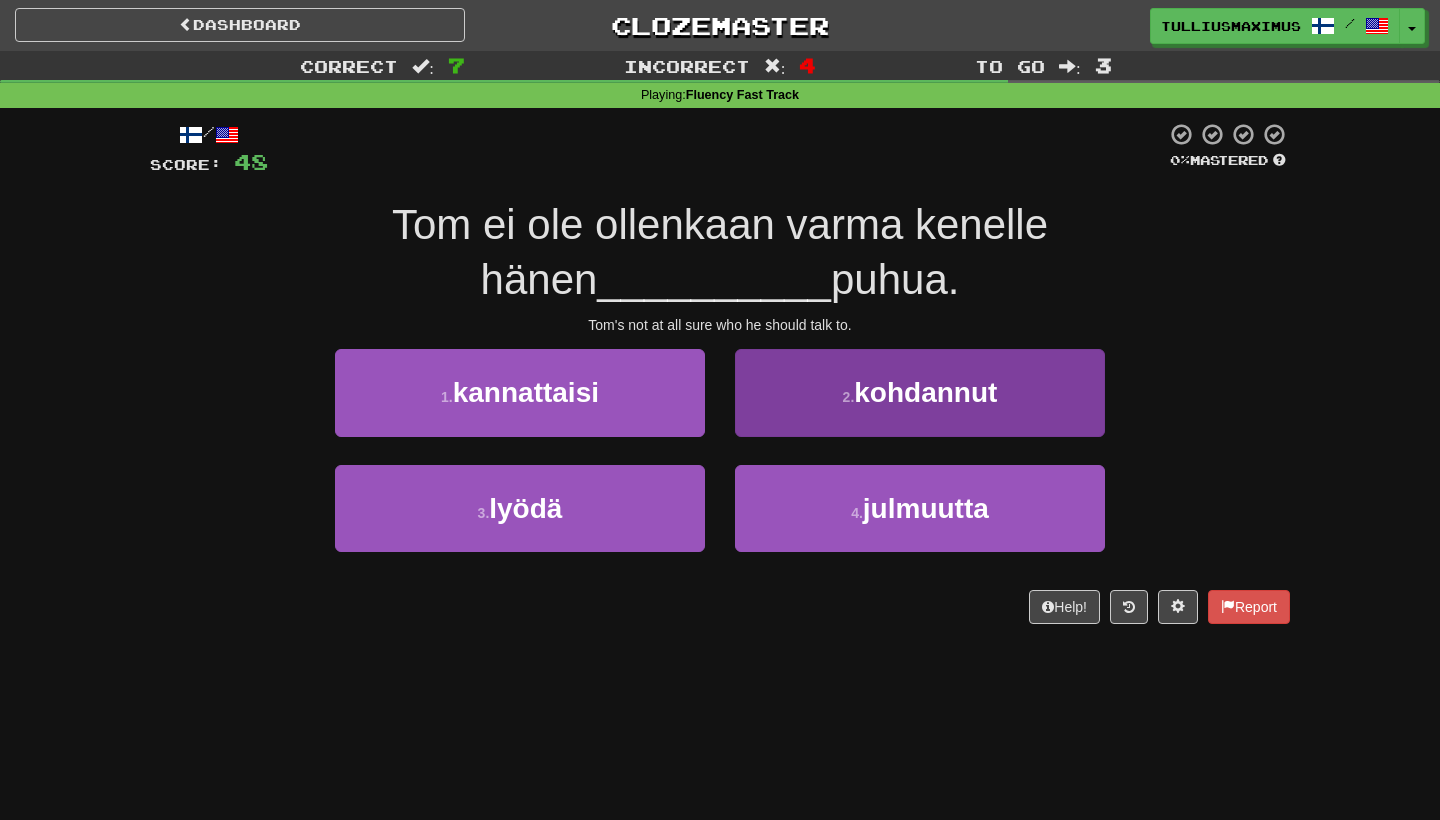 click on "2 .  kohdannut" at bounding box center (920, 392) 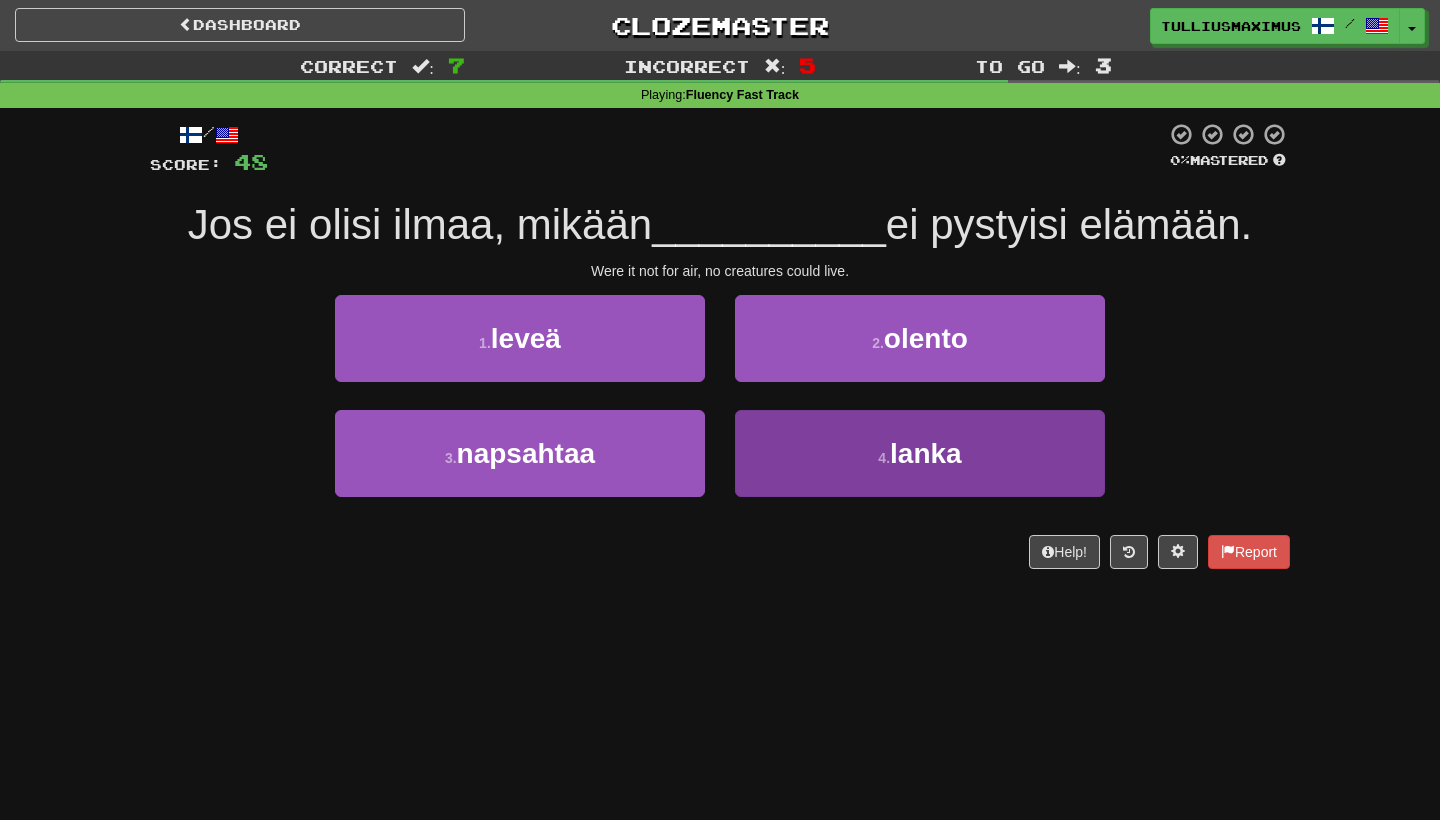 click on "4 .  lanka" at bounding box center (920, 453) 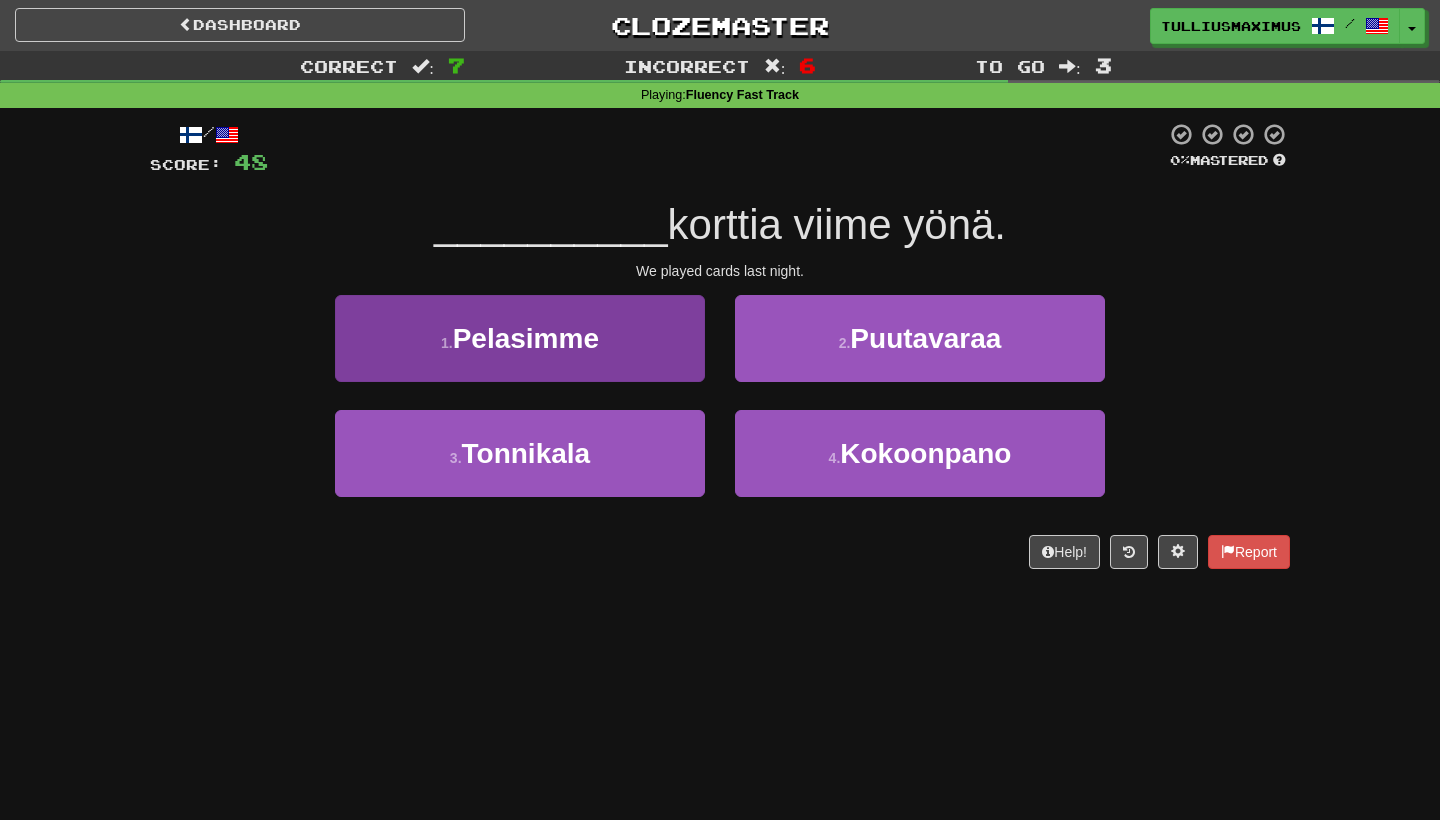 click on "1 .  Pelasimme" at bounding box center [520, 338] 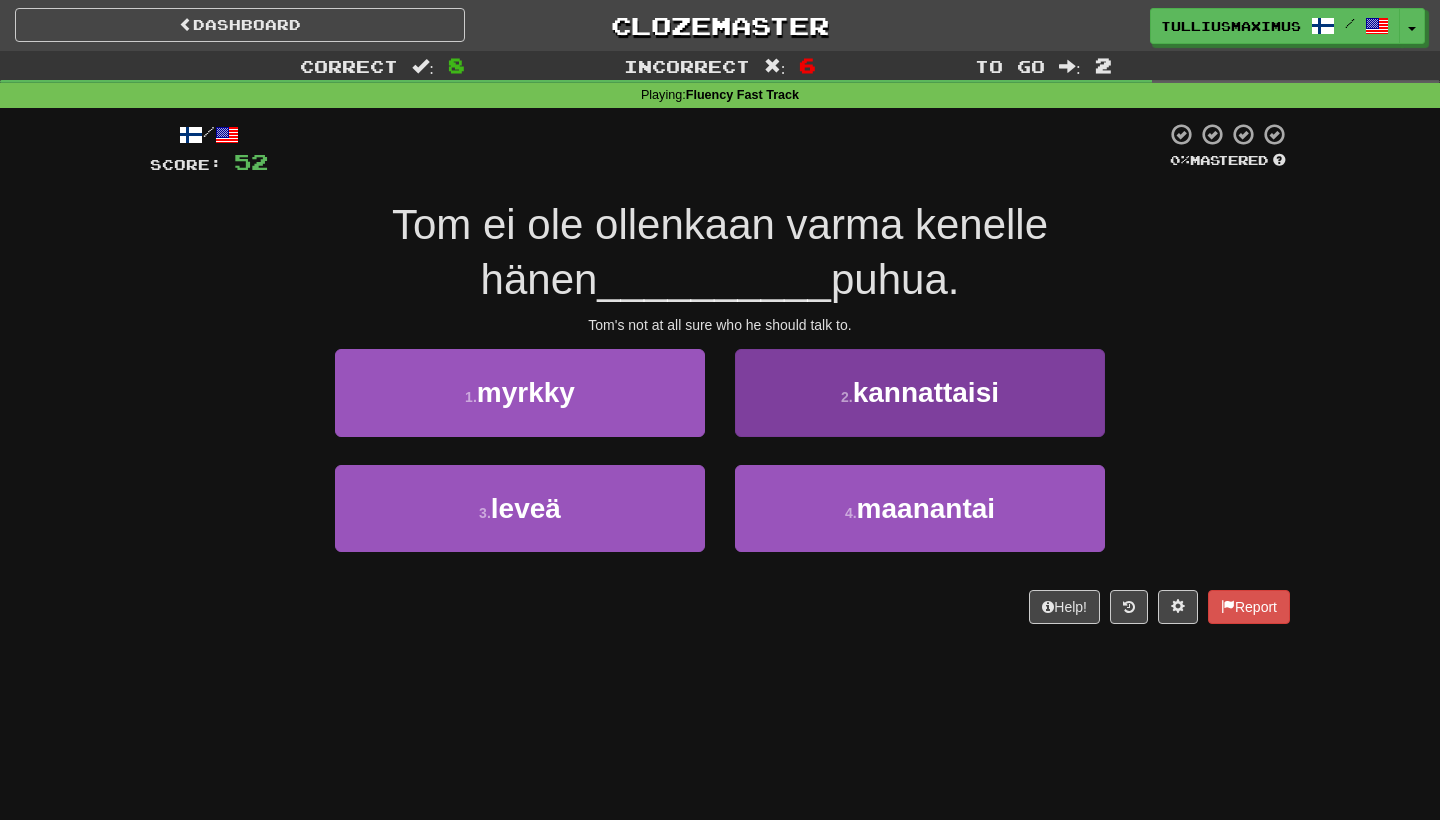 click on "2 .  kannattaisi" at bounding box center (920, 392) 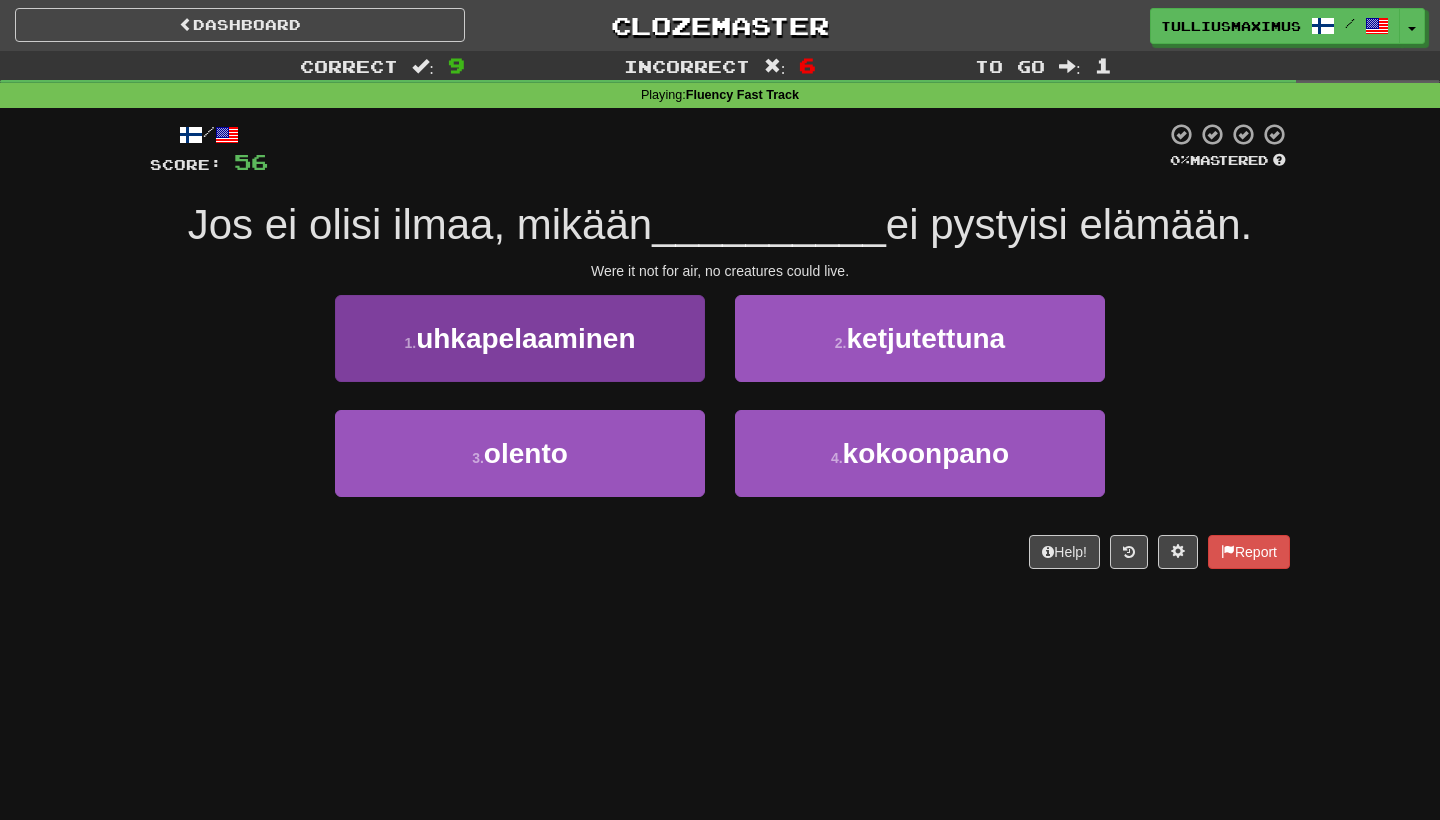 click on "3 .  olento" at bounding box center (520, 453) 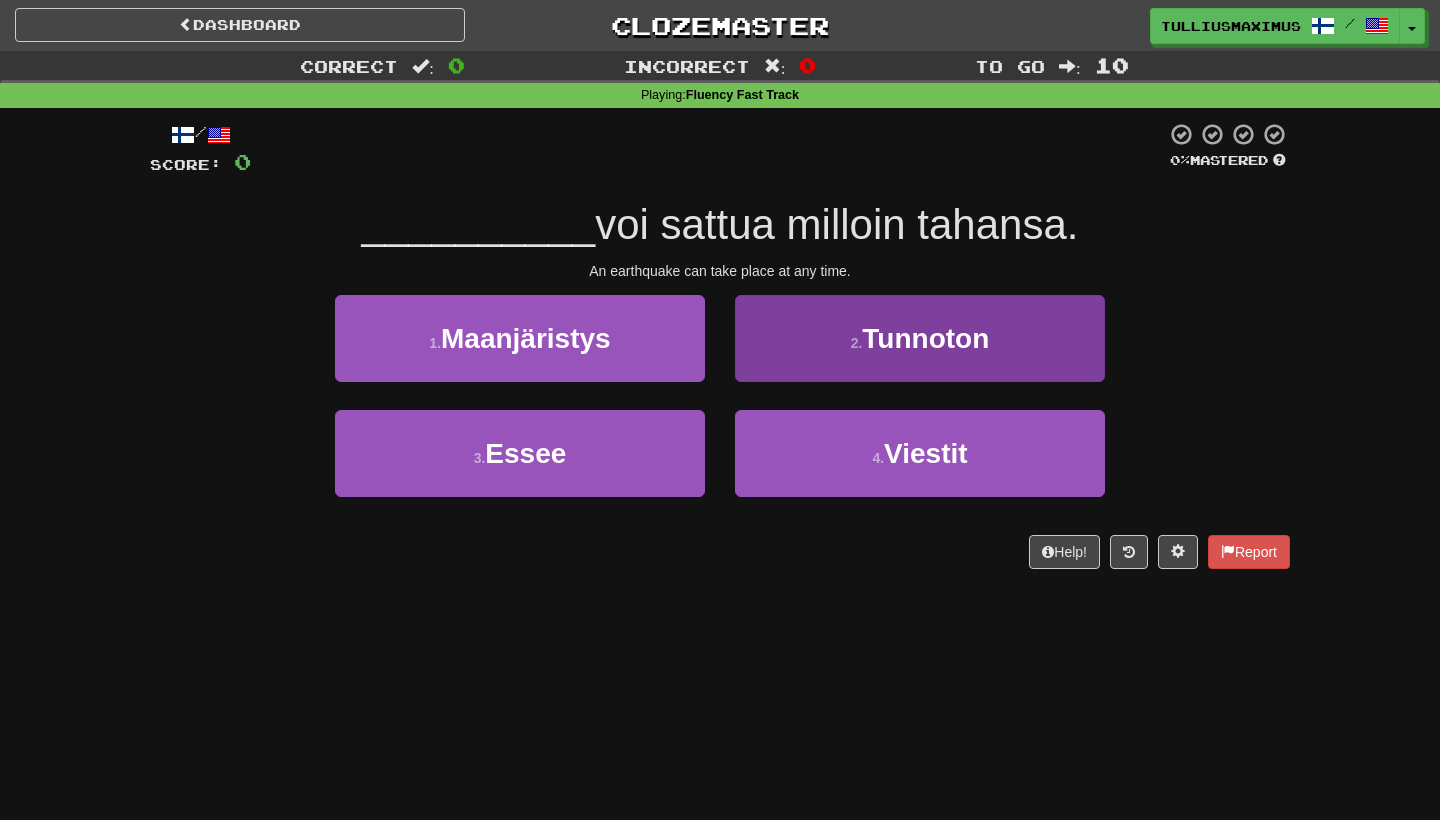 click on "2 .  Tunnoton" at bounding box center (920, 338) 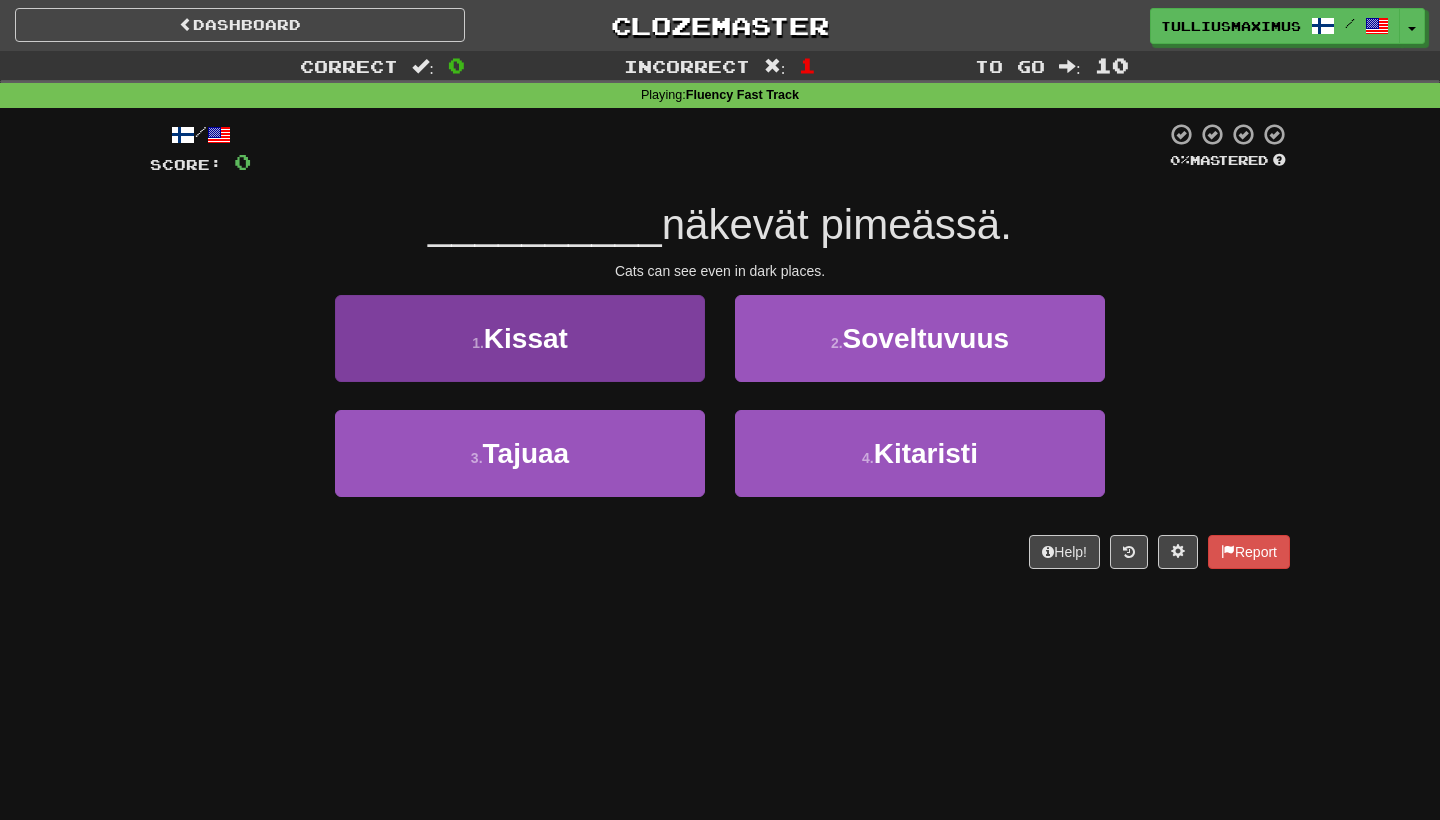 click on "1 .  Kissat" at bounding box center (520, 338) 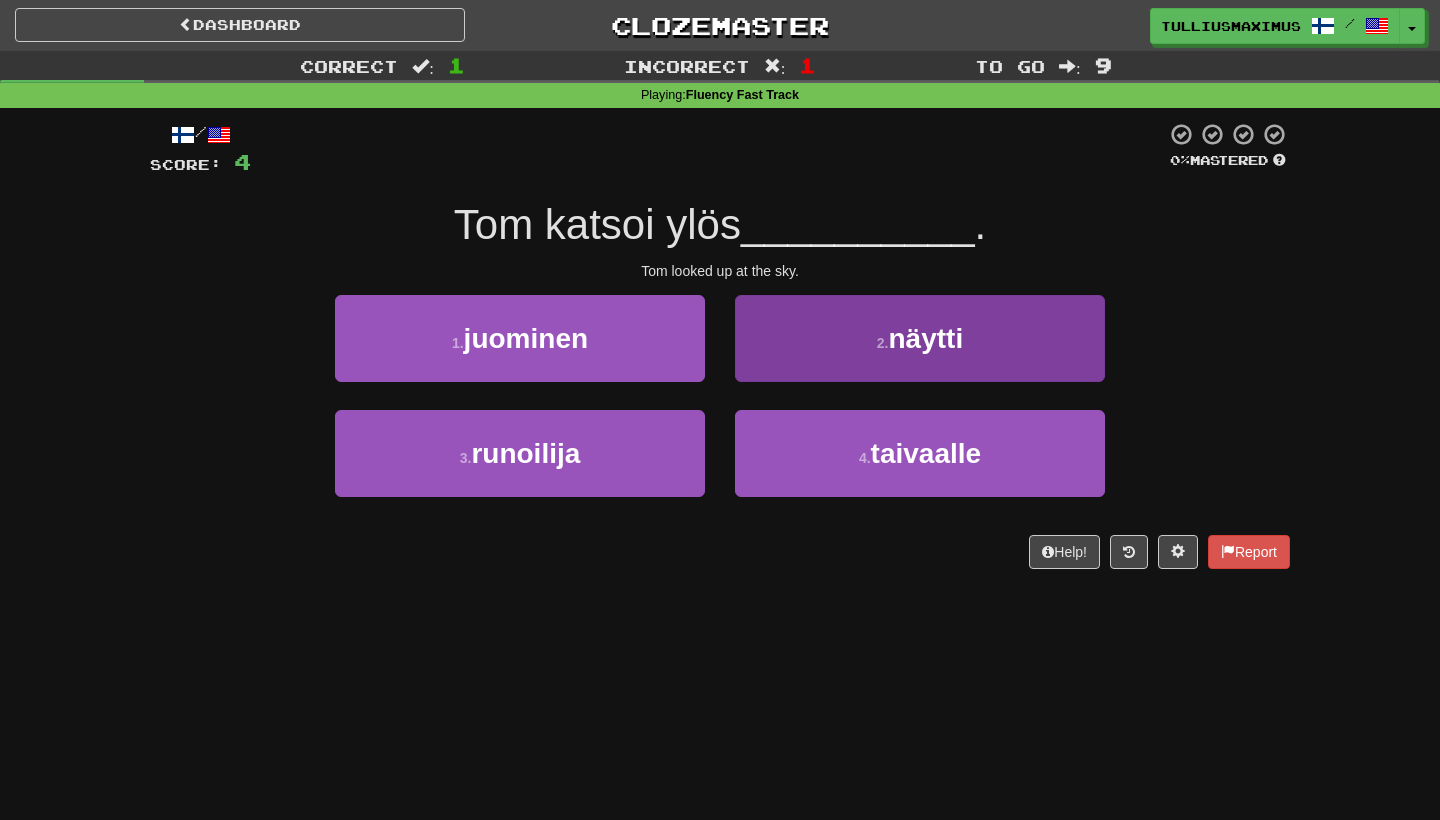 click on "2 .  näytti" at bounding box center [920, 338] 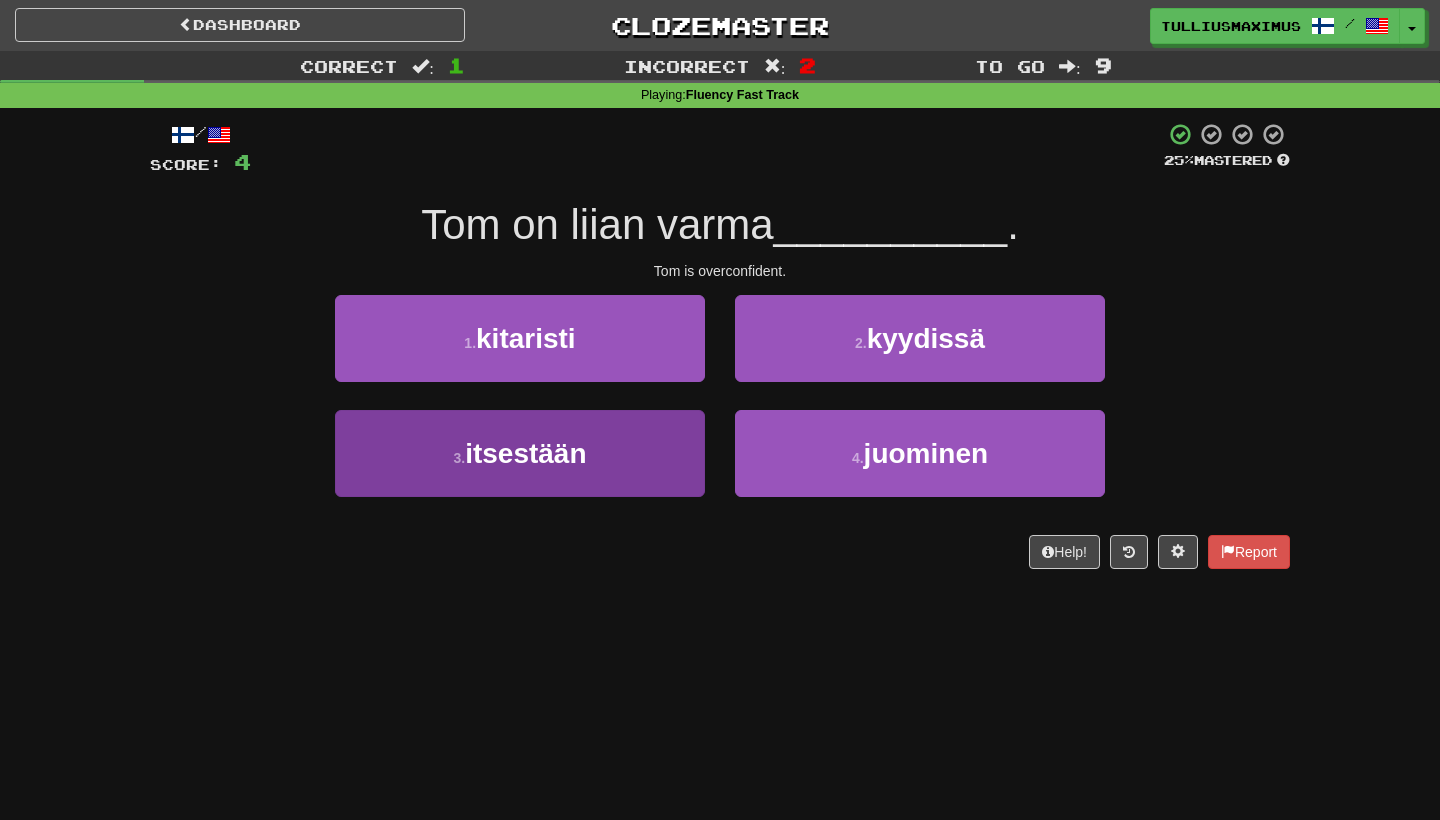 click on "3 .  itsestään" at bounding box center [520, 453] 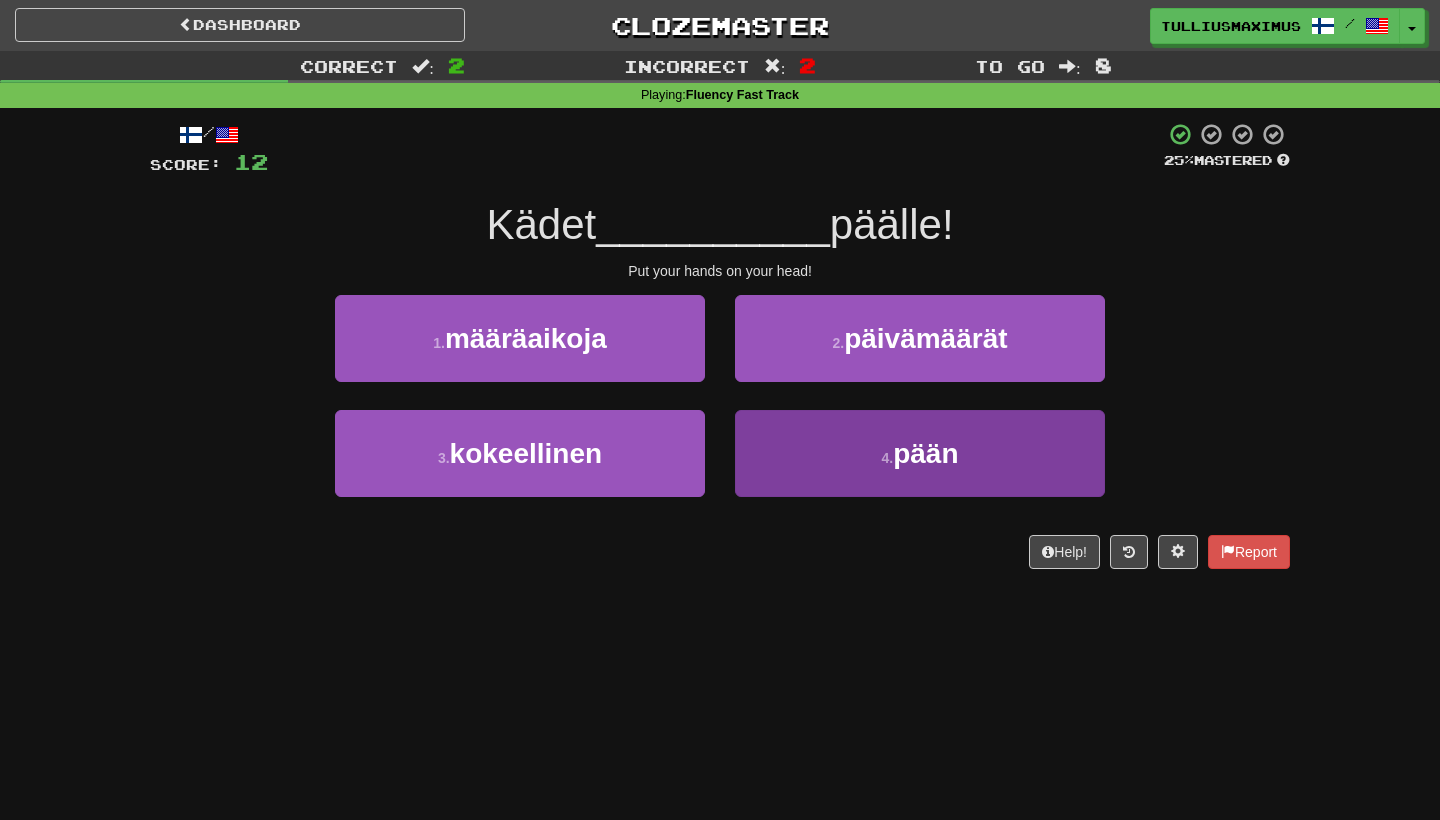 click on "4 .  pään" at bounding box center (920, 467) 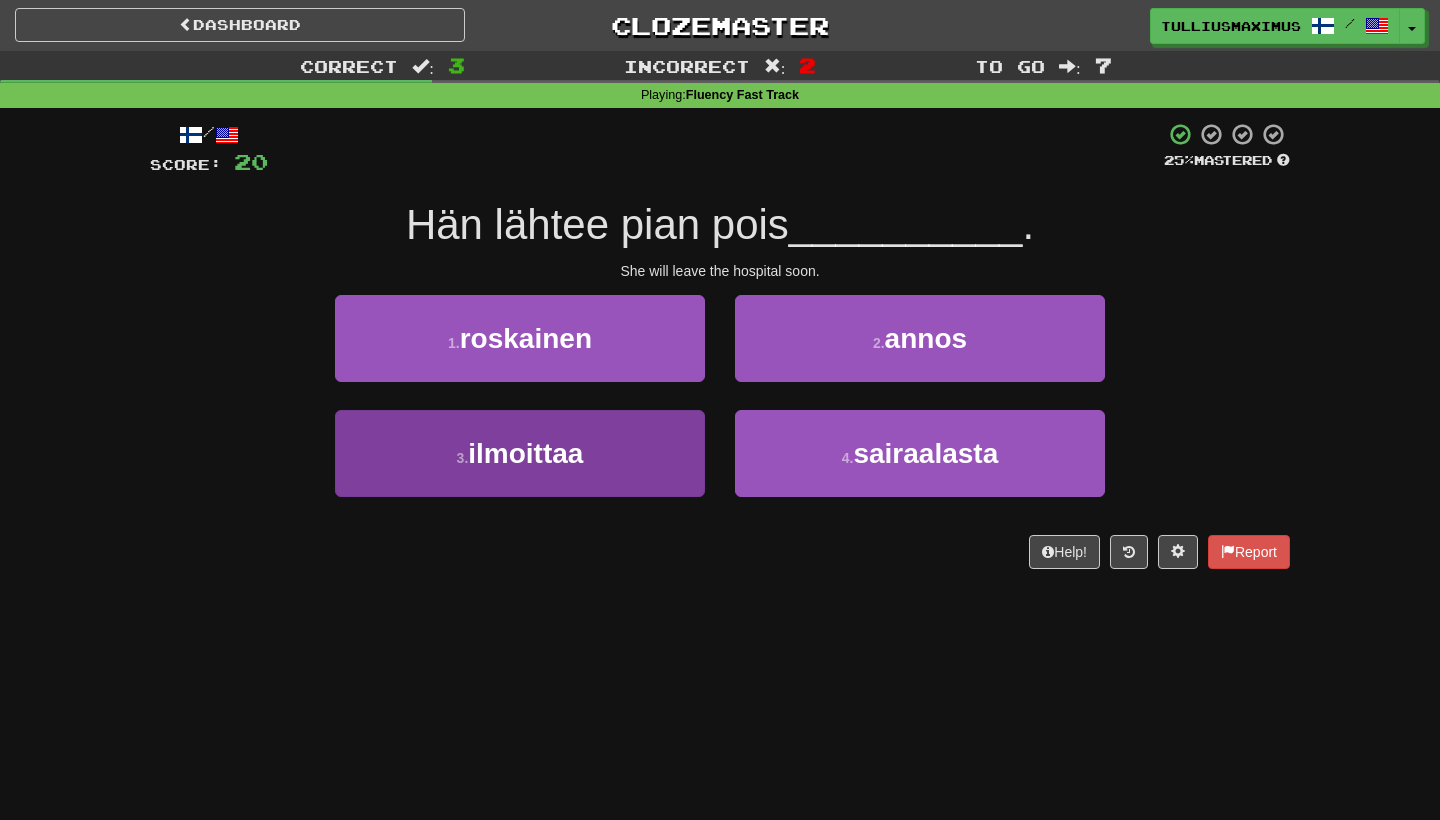 click on "3 .  ilmoittaa" at bounding box center (520, 453) 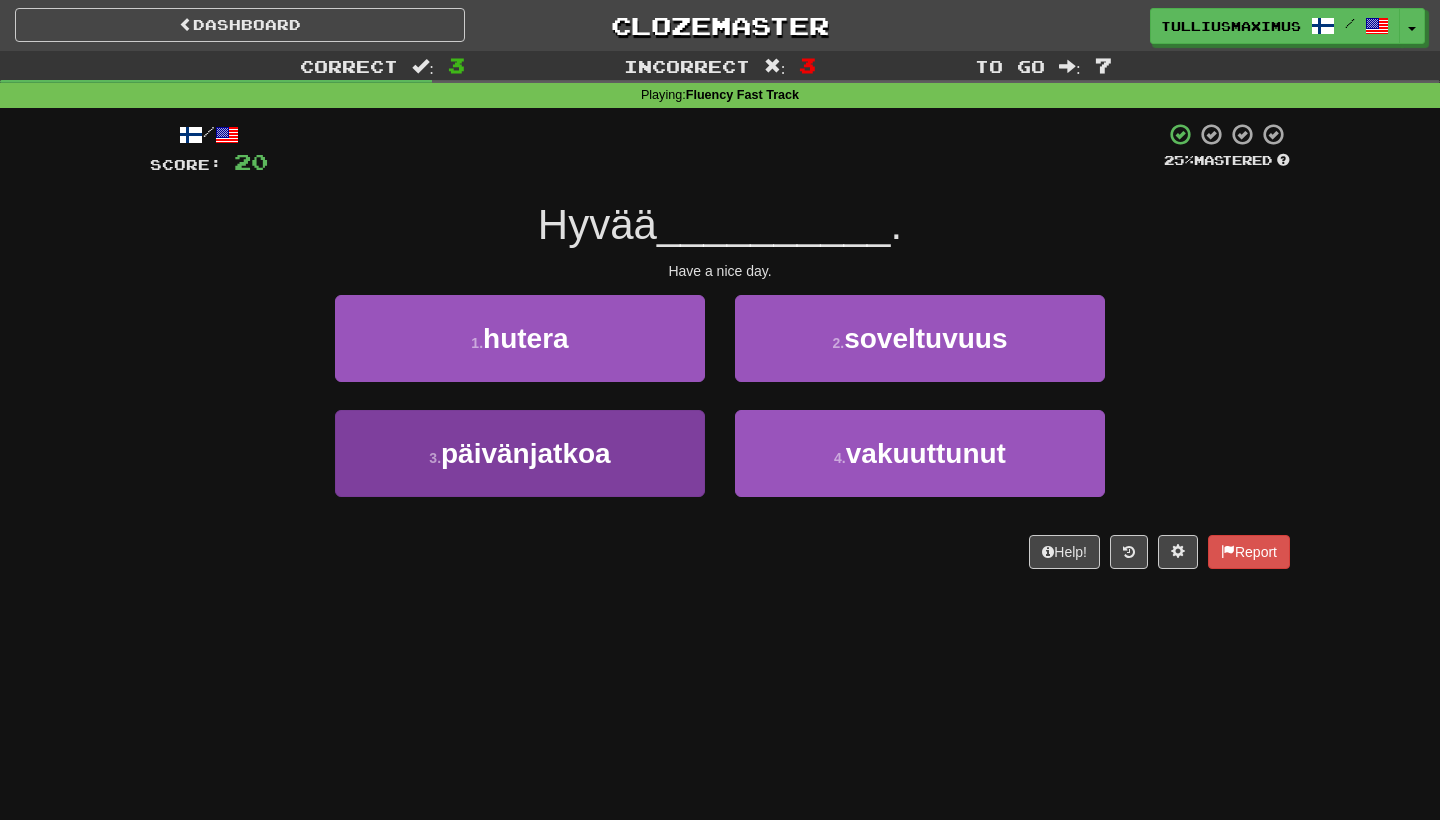 click on "3 .  päivänjatkoa" at bounding box center (520, 453) 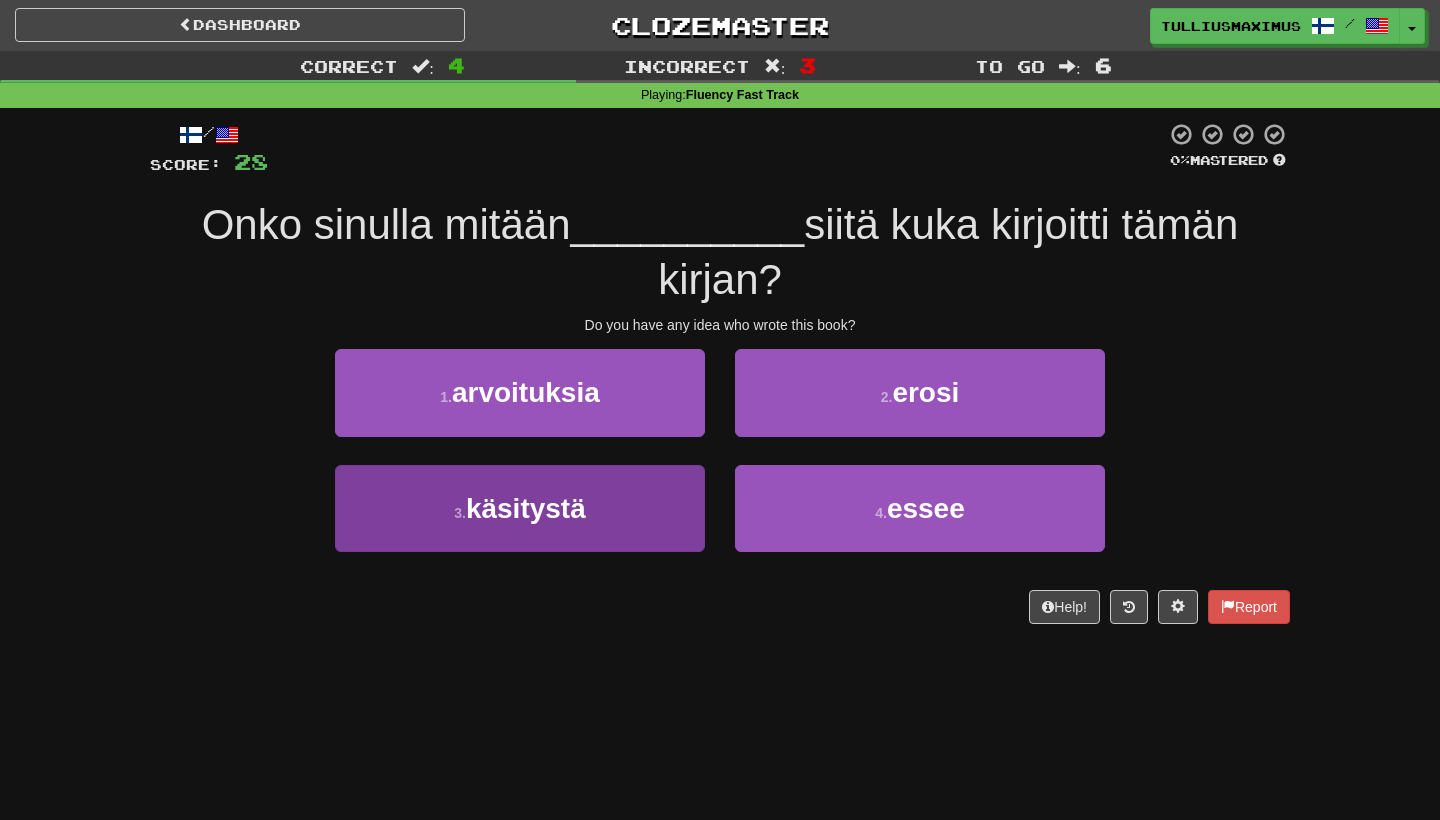 click on "3 .  käsitystä" at bounding box center [520, 508] 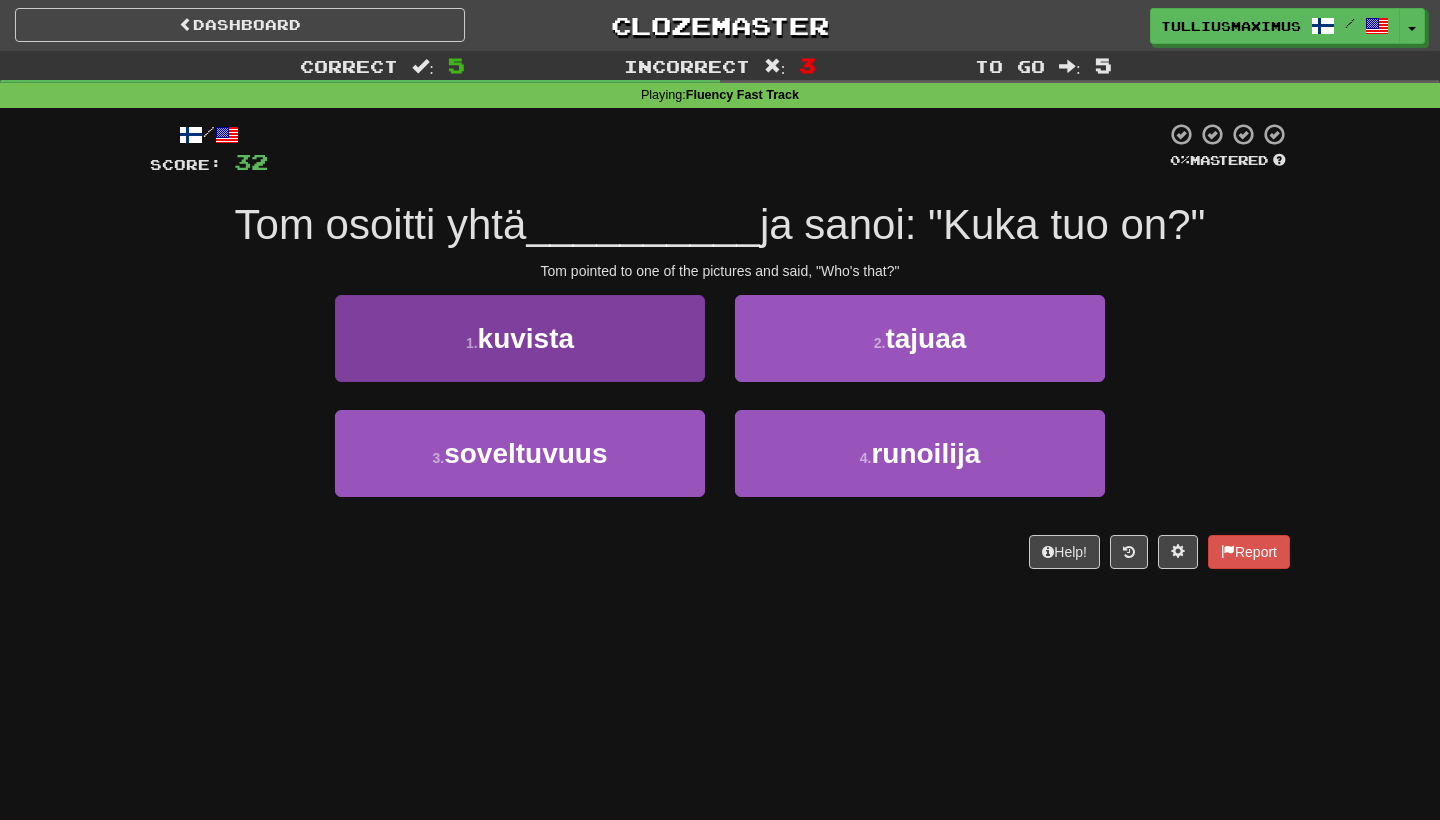 click on "1 .  kuvista" at bounding box center [520, 338] 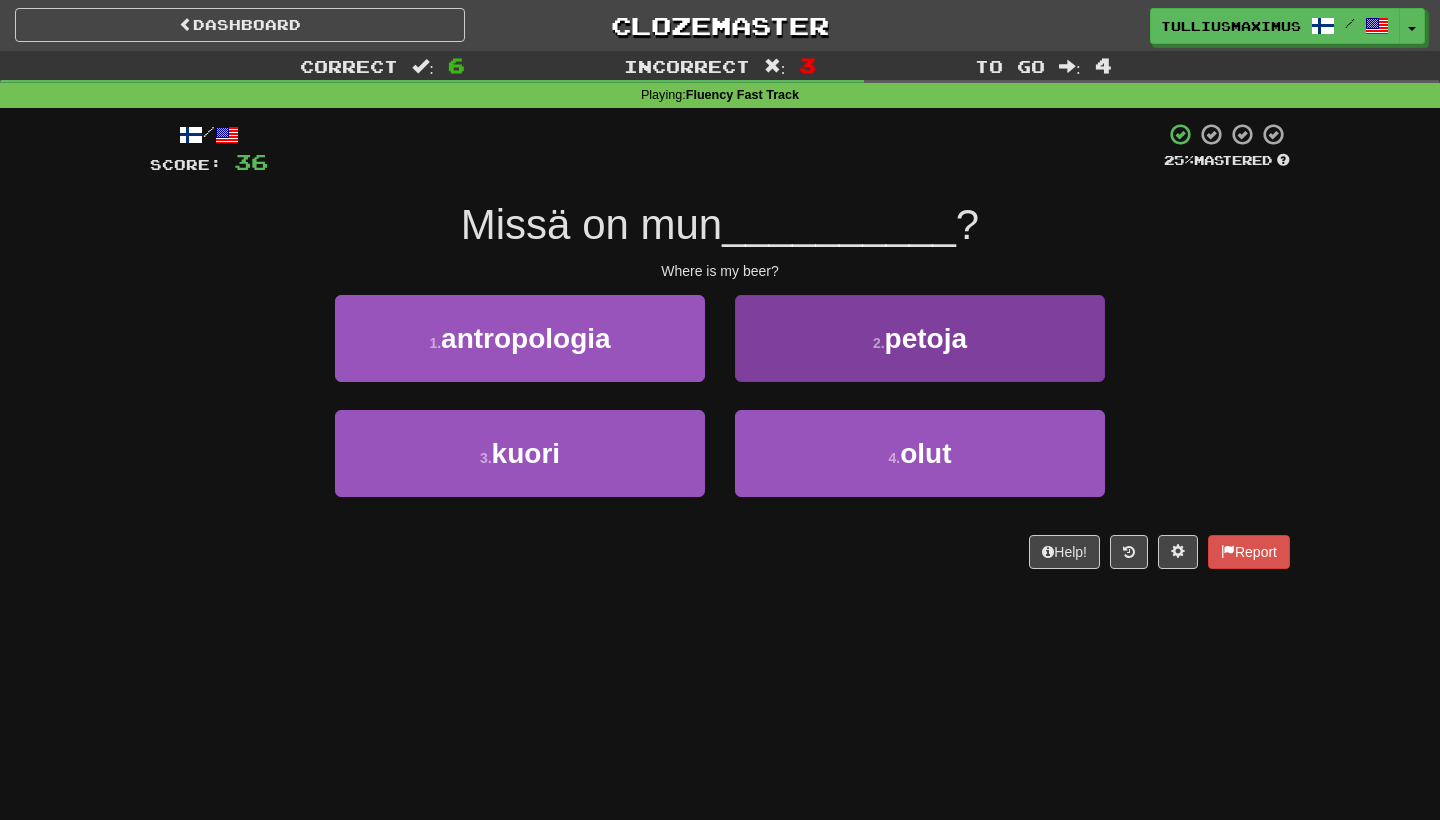 click on "2 .  petoja" at bounding box center [920, 338] 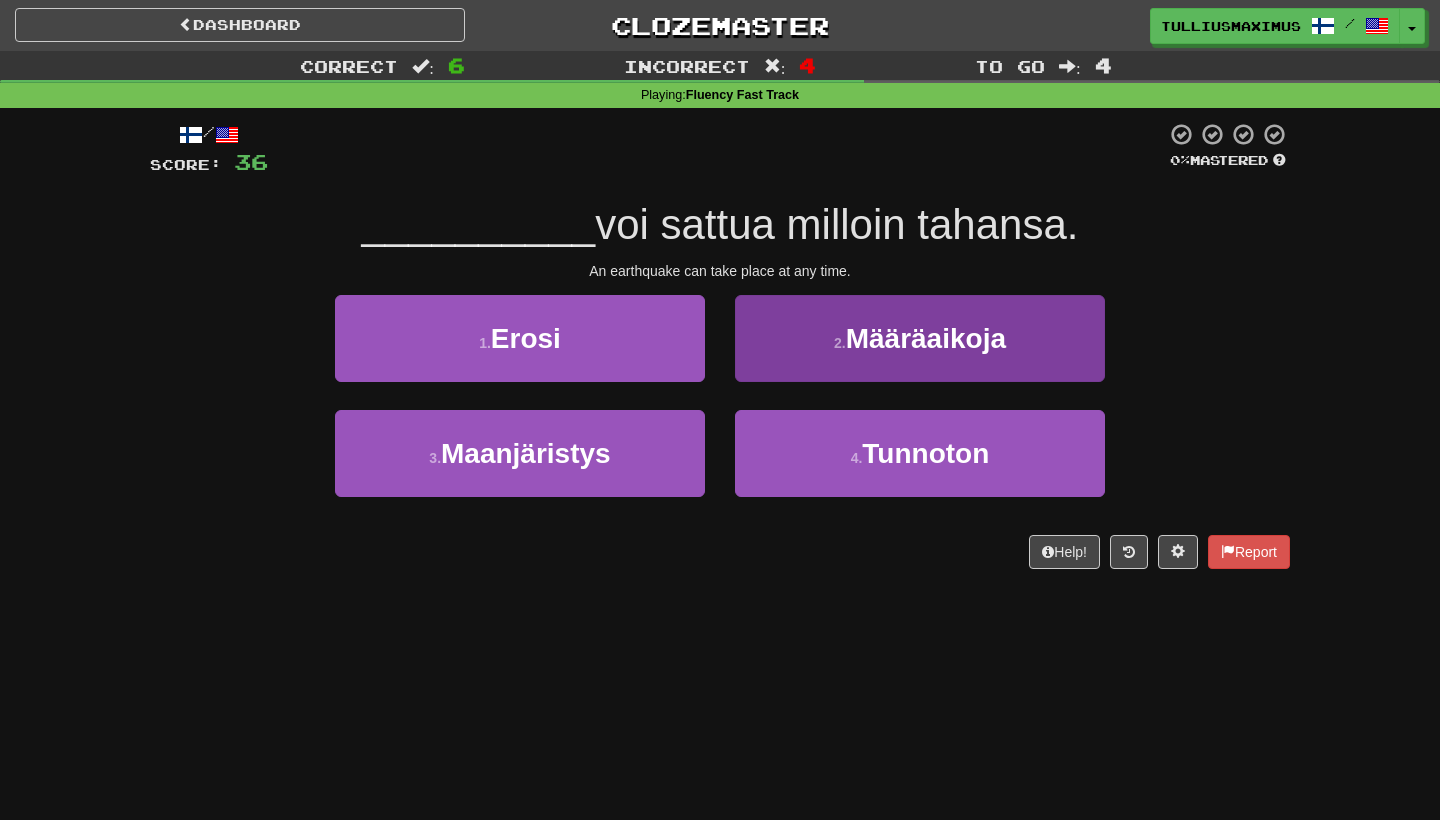 click on "2 .  Määräaikoja" at bounding box center (920, 338) 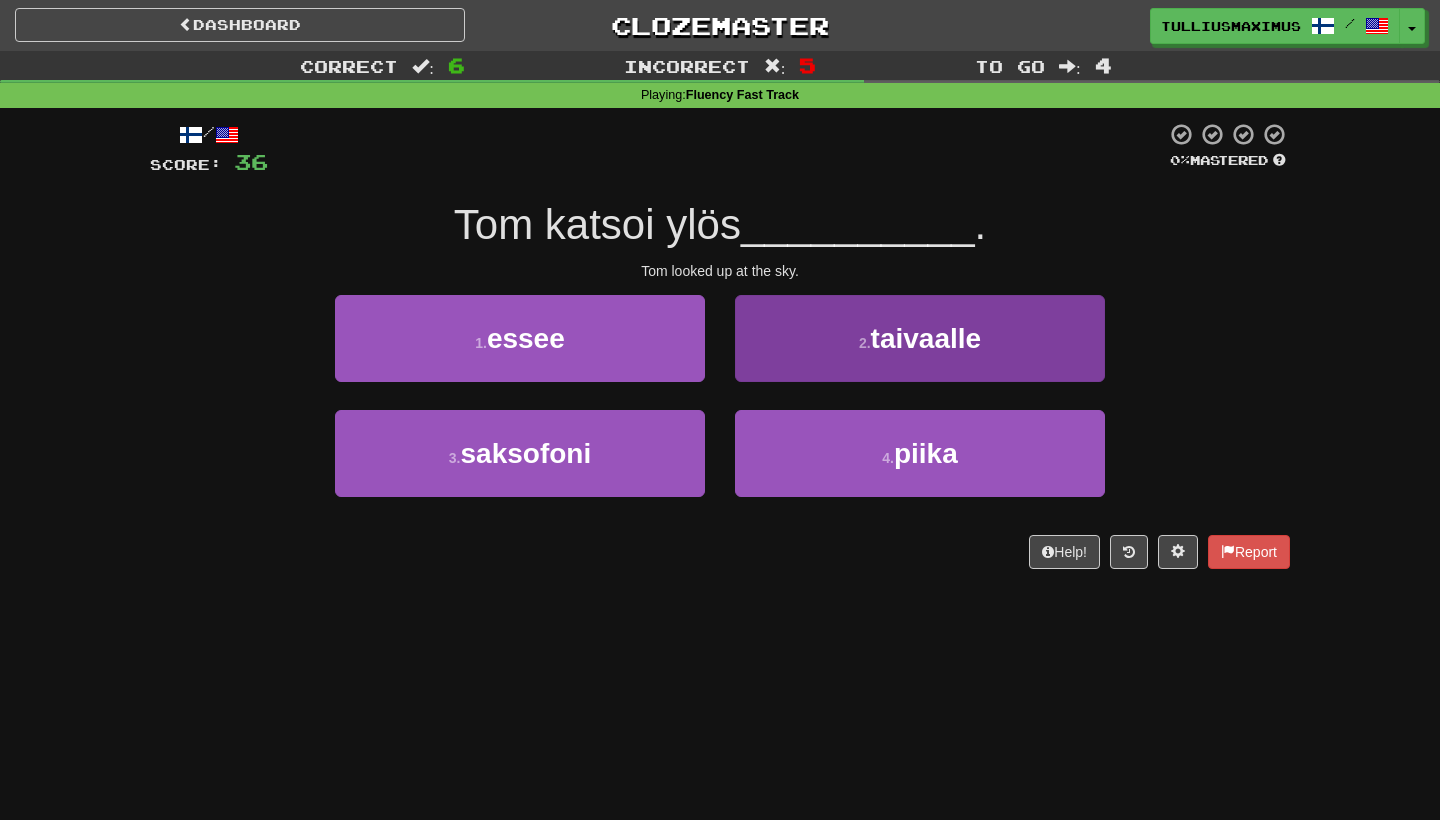 click on "2 .  taivaalle" at bounding box center [920, 338] 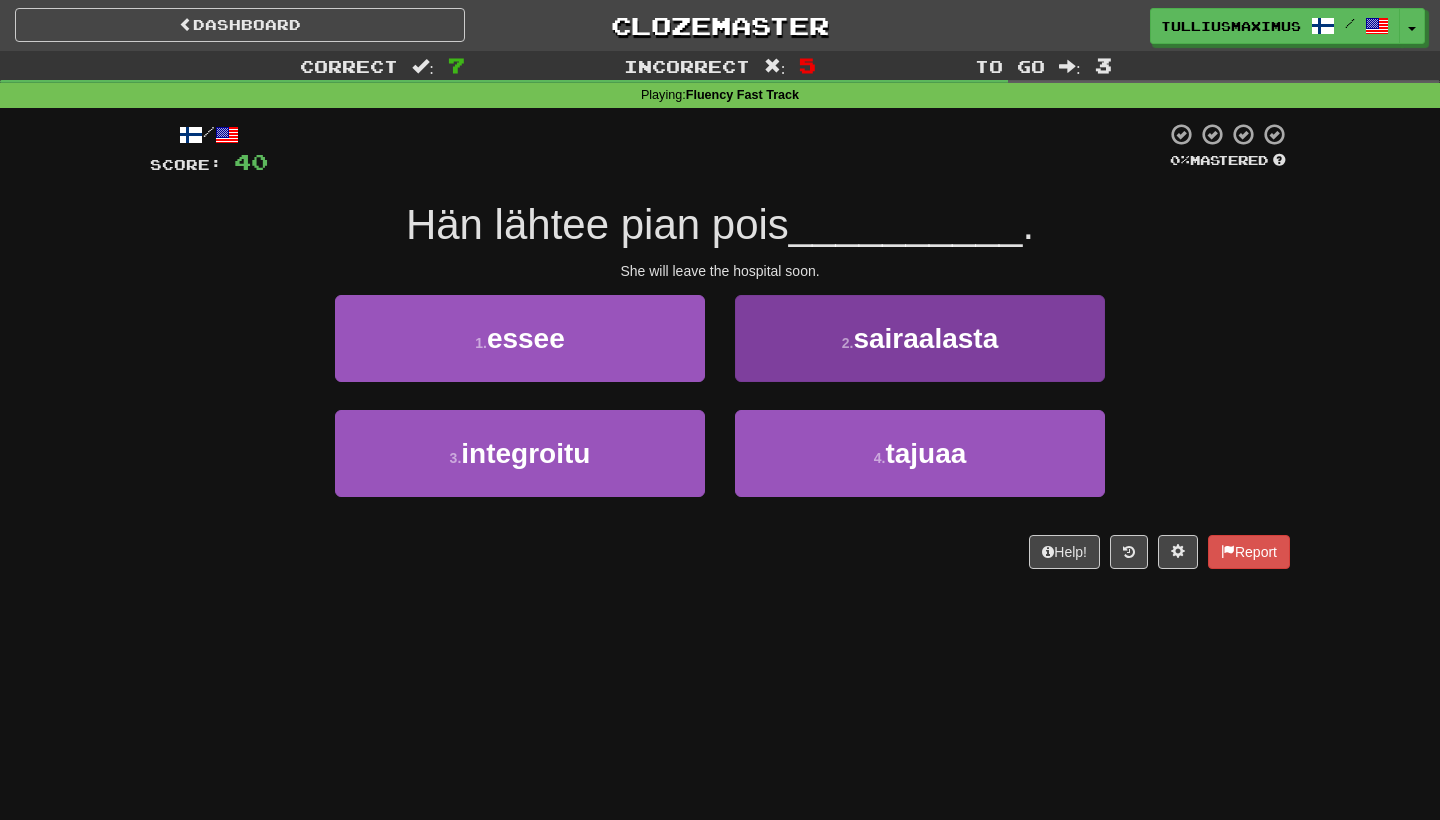 click on "2 .  sairaalasta" at bounding box center [920, 338] 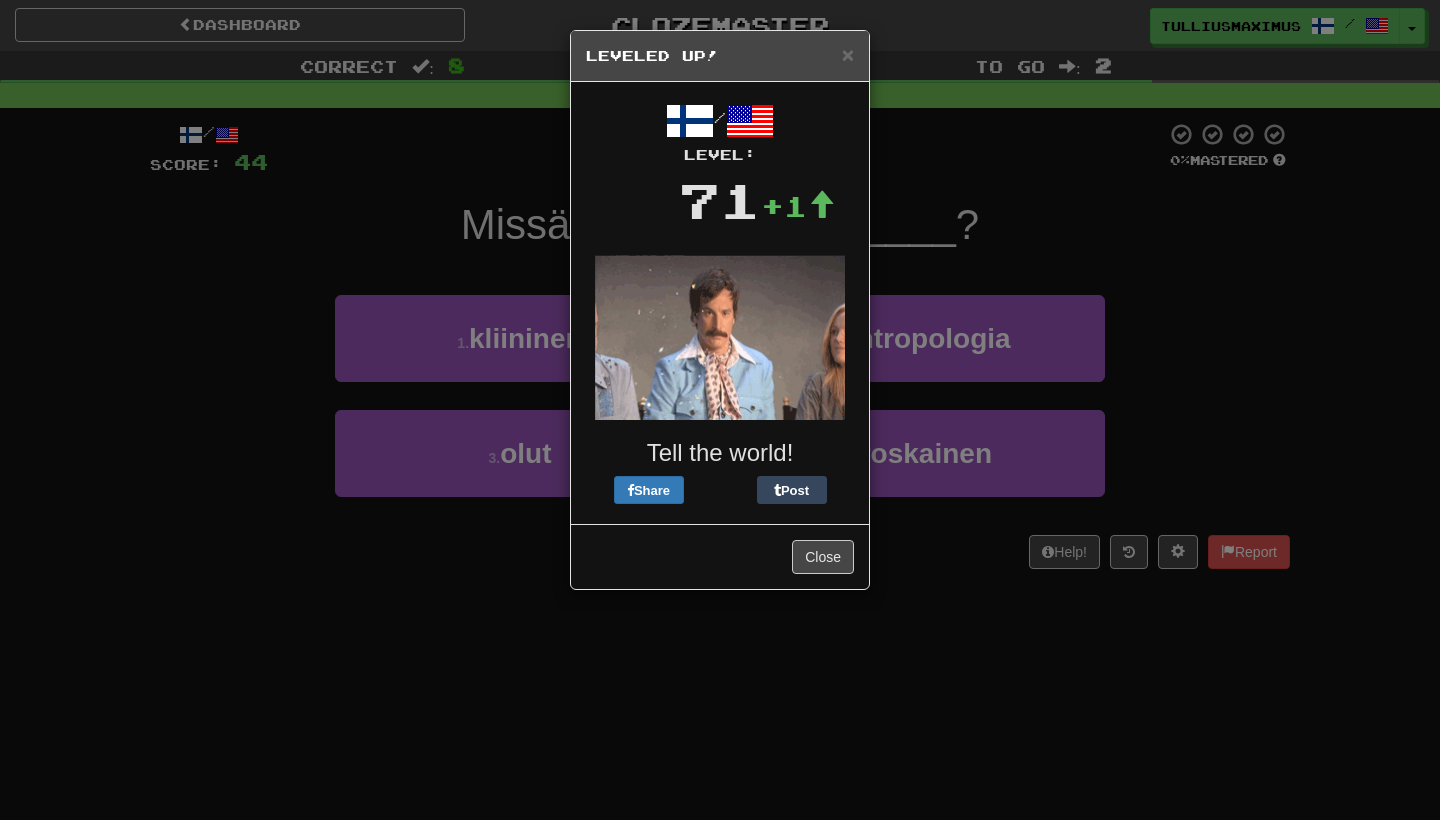 click on "× Leveled Up!" at bounding box center (720, 56) 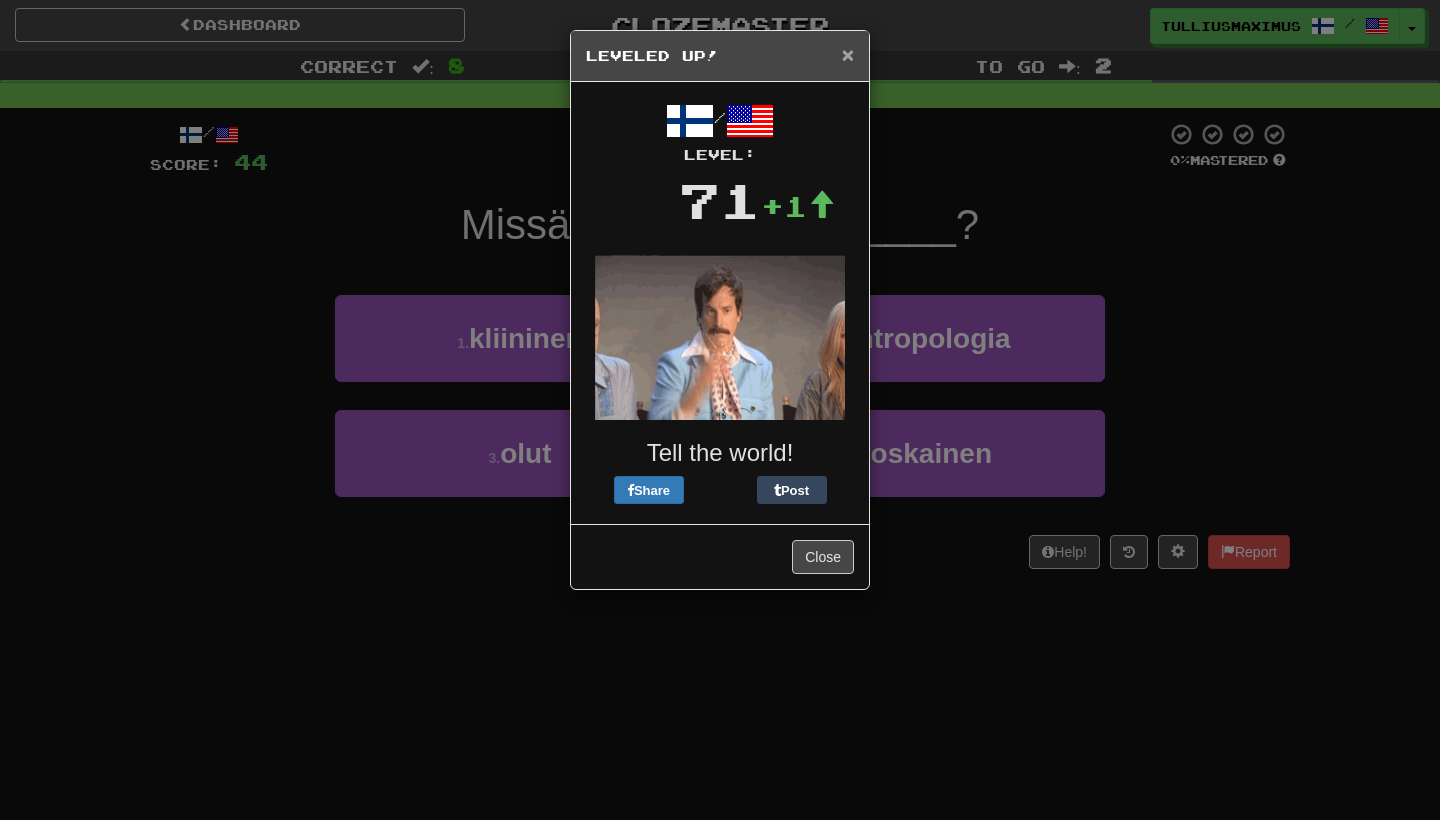 click on "×" at bounding box center [848, 54] 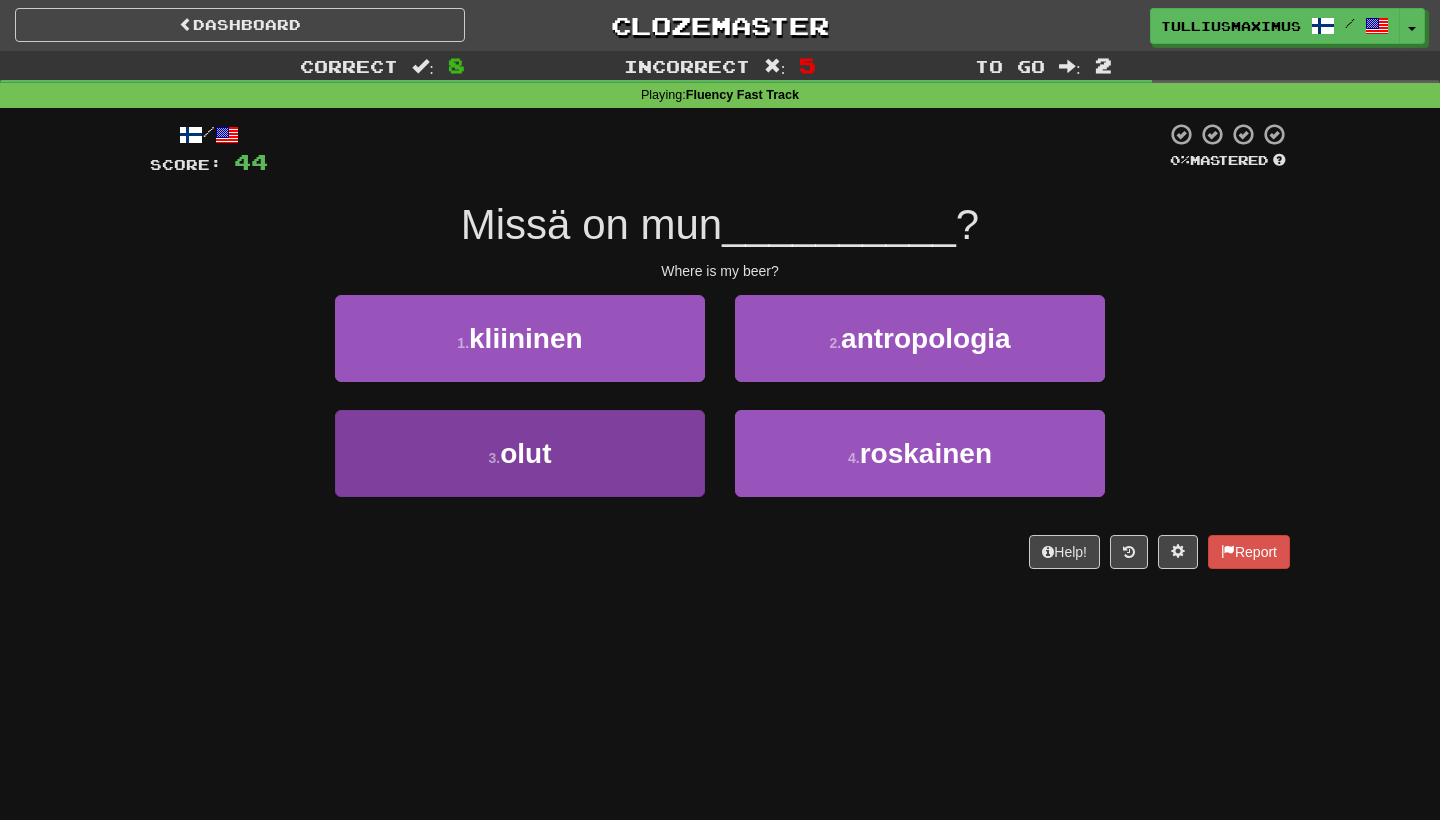 click on "3 .  olut" at bounding box center (520, 453) 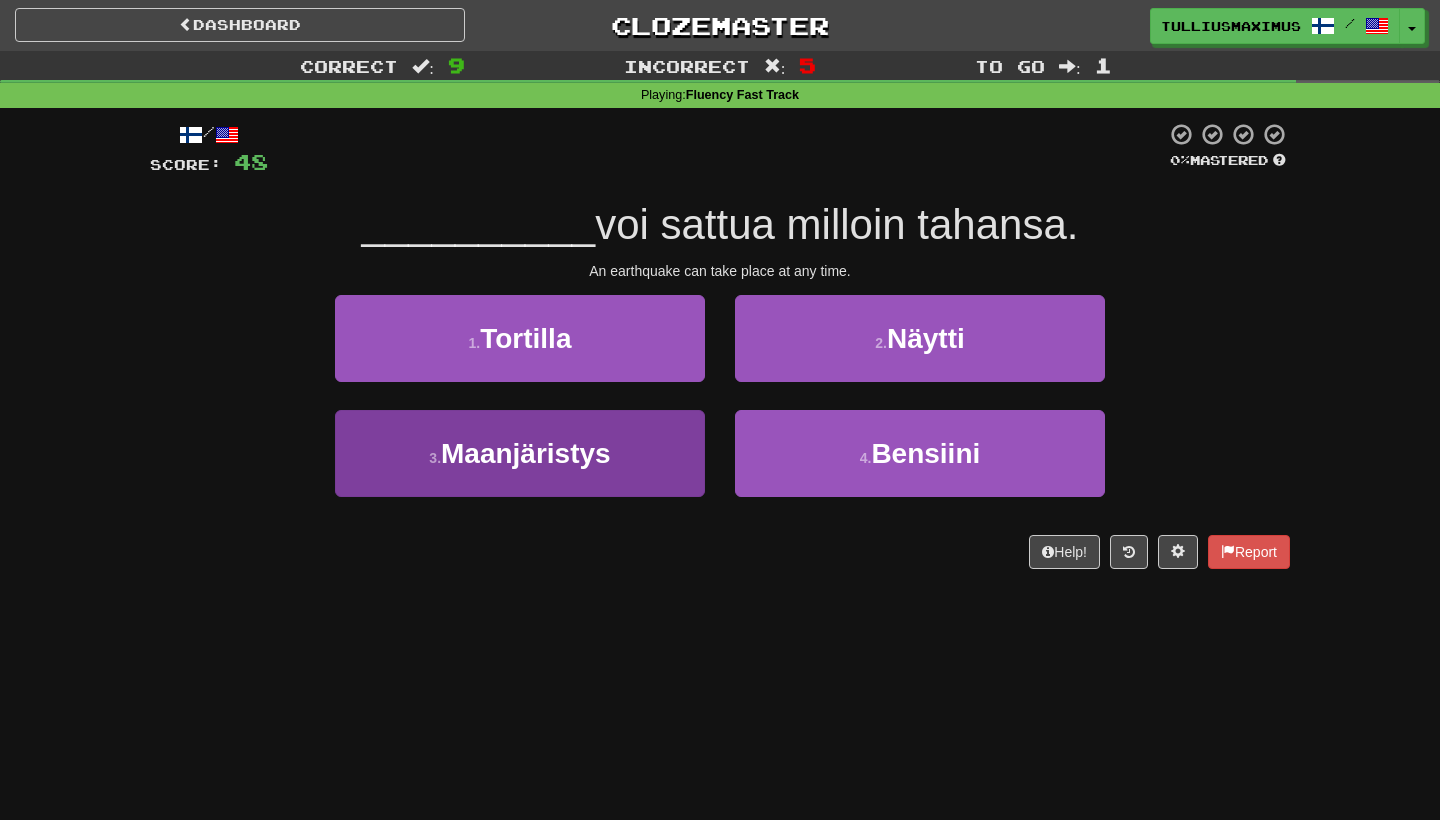 click on "3 .  Maanjäristys" at bounding box center (520, 453) 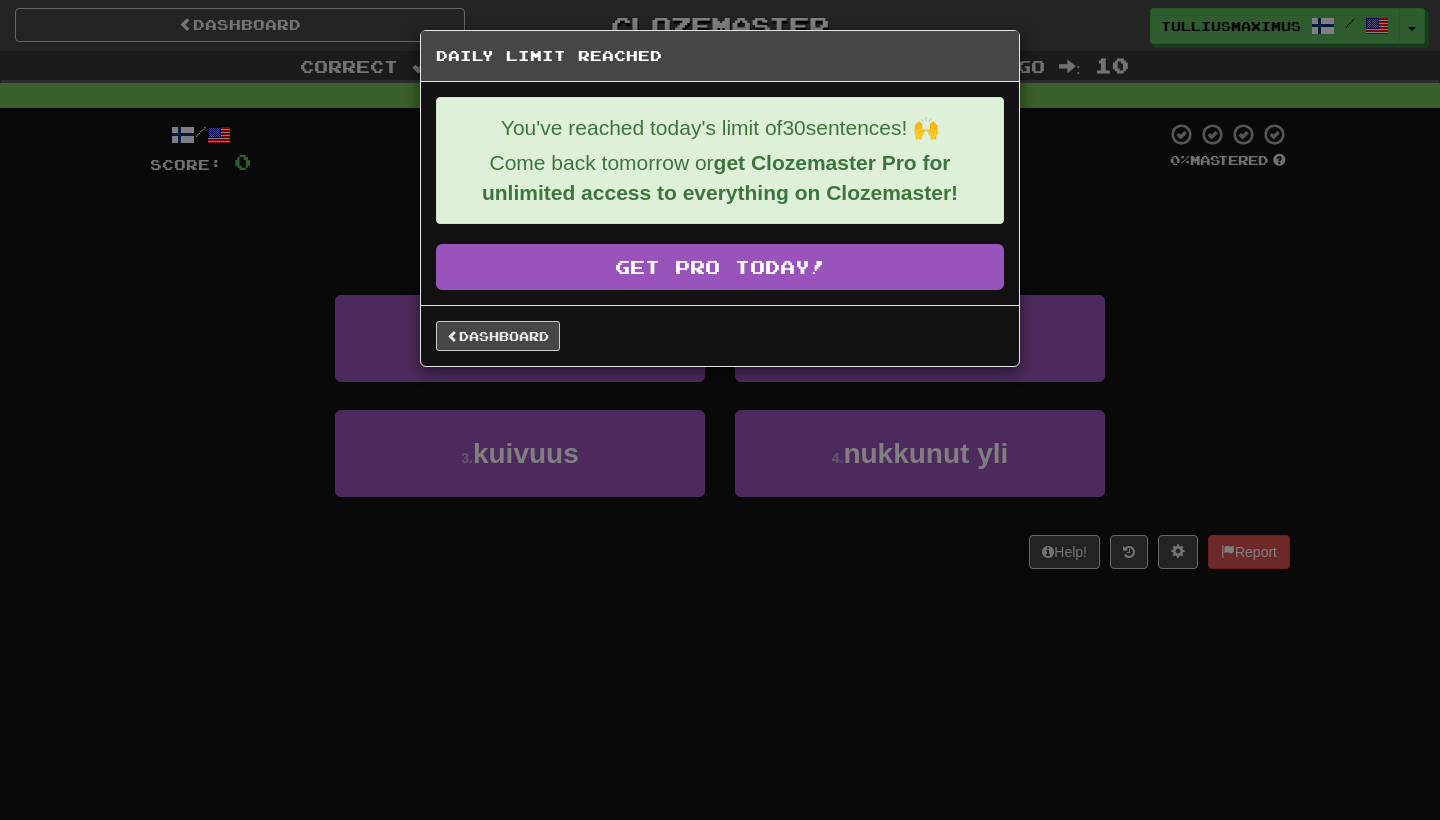 click on "Dashboard" at bounding box center [720, 335] 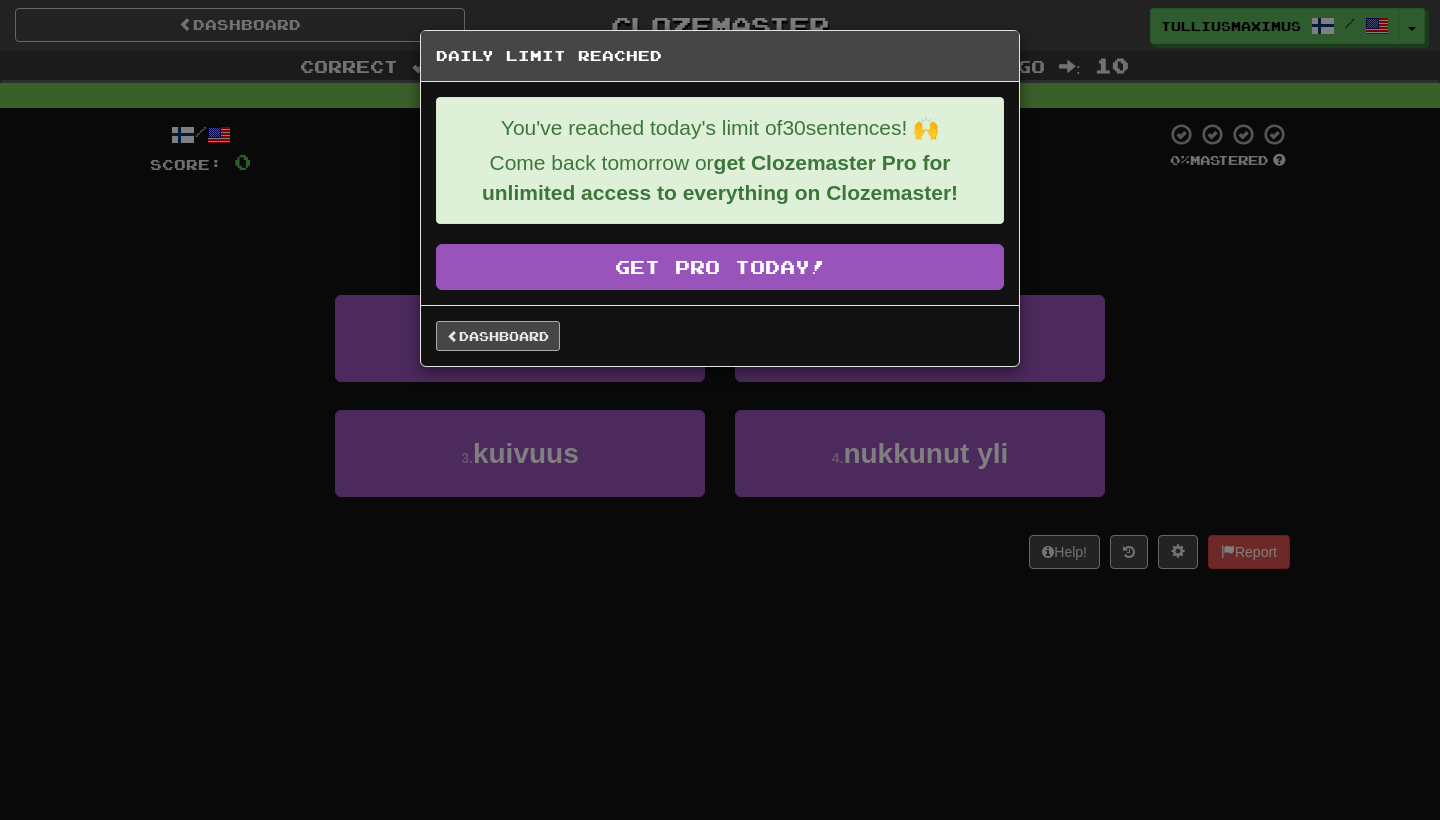 click on "Dashboard" at bounding box center (498, 336) 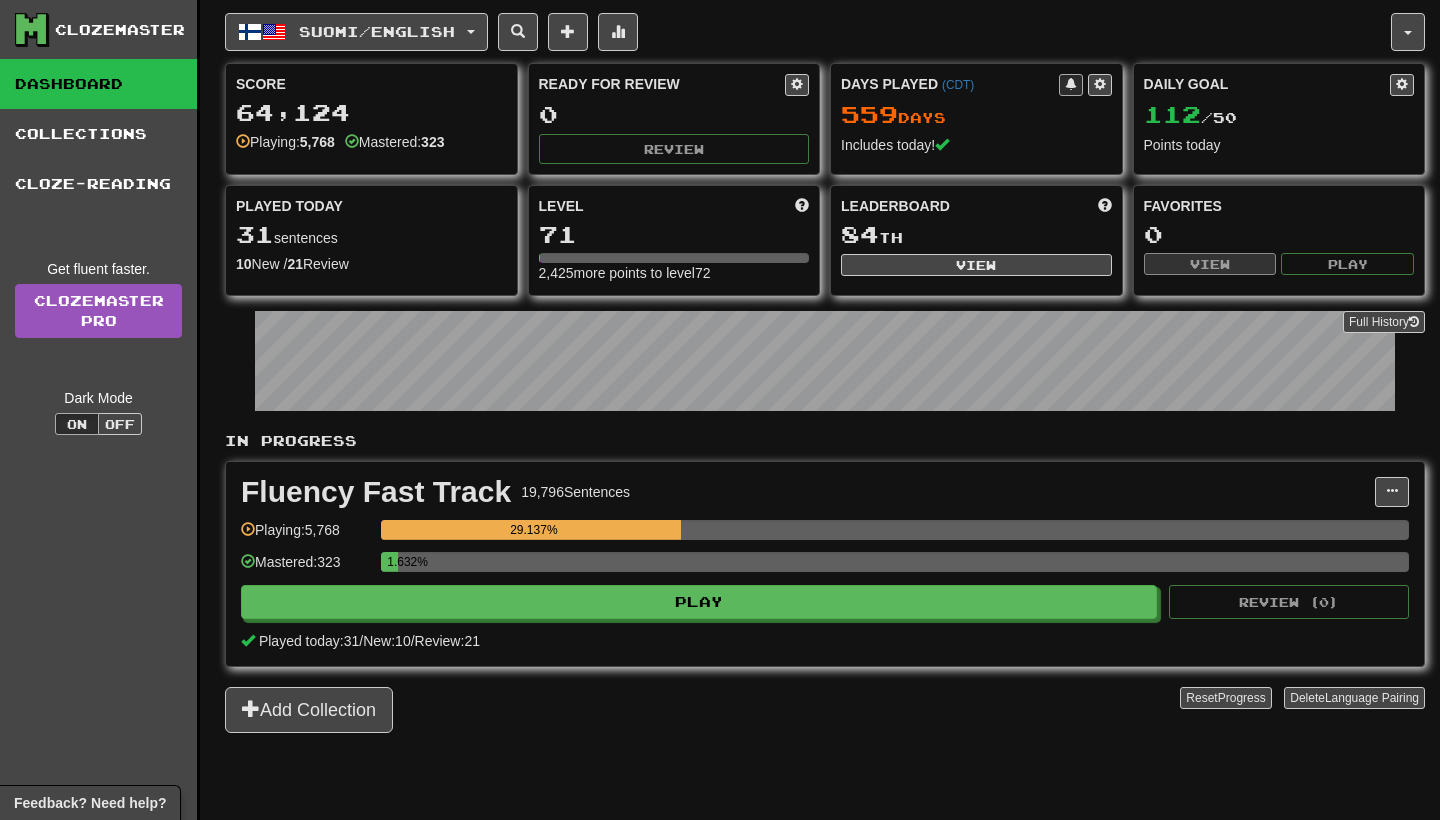 scroll, scrollTop: 0, scrollLeft: 0, axis: both 